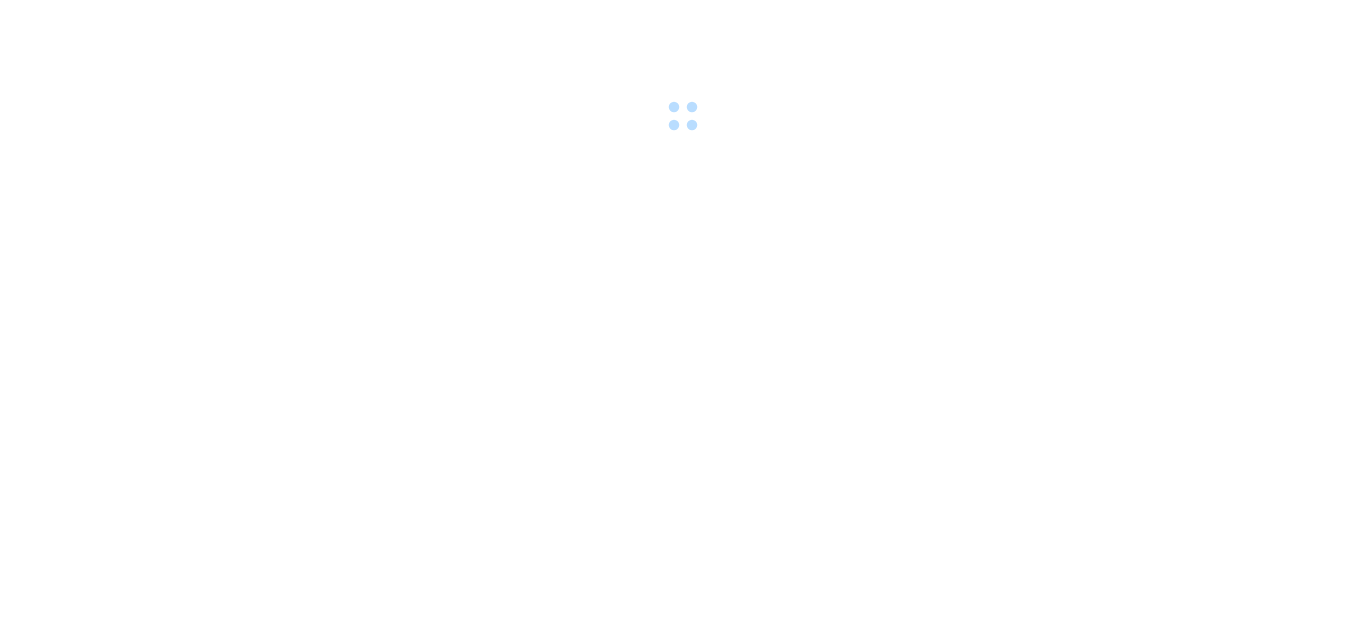 scroll, scrollTop: 0, scrollLeft: 0, axis: both 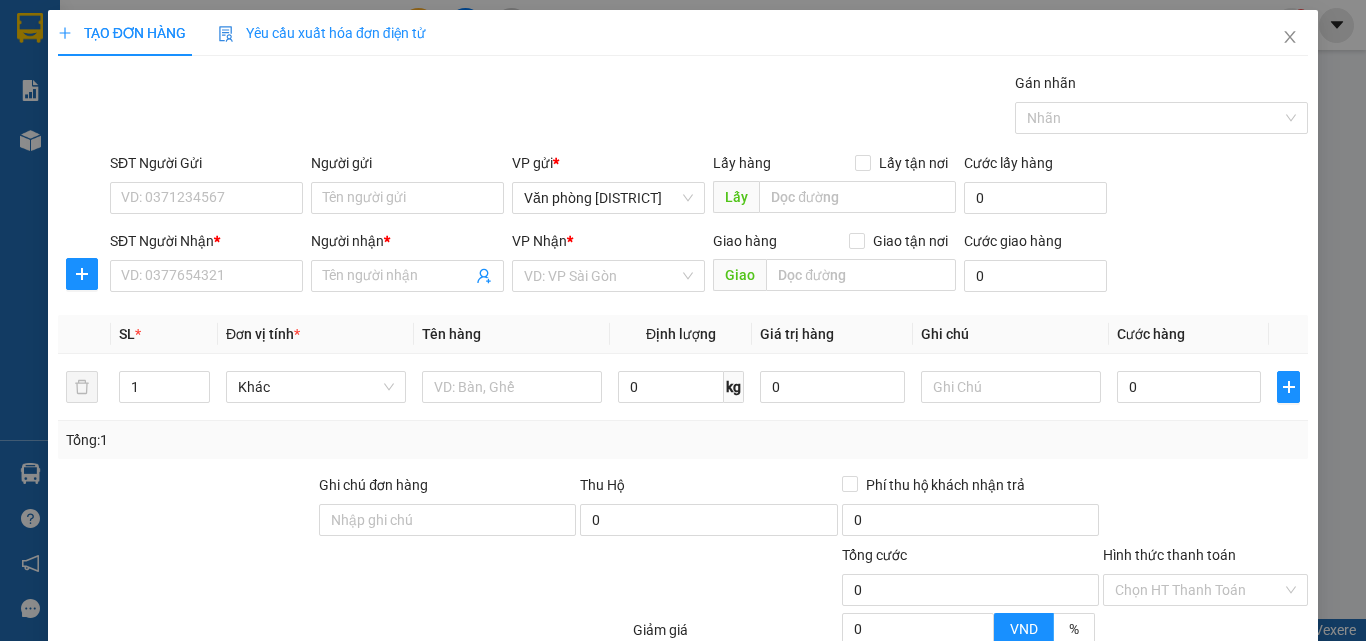 click on "TẠO ĐƠN HÀNG Yêu cầu xuất hóa đơn điện tử Transit Pickup Surcharge Ids Transit Deliver Surcharge Ids Transit Deliver Surcharge Transit Deliver Surcharge Gán nhãn   Nhãn SĐT Người Gửi VD: [PHONE] Người gửi Tên người gửi VP gửi  * Văn phòng [DISTRICT] Lấy hàng Lấy tận nơi Lấy Cước lấy hàng 0 SĐT Người Nhận  * VD: [PHONE] Người nhận  * Tên người nhận VP Nhận  * VD: VP Sài Gòn Giao hàng Giao tận nơi Giao Cước giao hàng 0 SL  * Đơn vị tính  * Tên hàng  Định lượng Giá trị hàng Ghi chú Cước hàng                   1 Khác 0 kg 0 0 Tổng:  1 Ghi chú đơn hàng Thu Hộ 0 Phí thu hộ khách nhận trả 0 Tổng cước 0 Hình thức thanh toán Chọn HT Thanh Toán Giảm giá 0 VND % Discount 0 Số tiền thu trước Chưa thanh toán 0 Chọn HT Thanh Toán Ghi chú nội bộ nhà xe Chi phí nội bộ 0 Lưu nháp Xóa Thông tin Lưu Lưu và In" at bounding box center (683, 320) 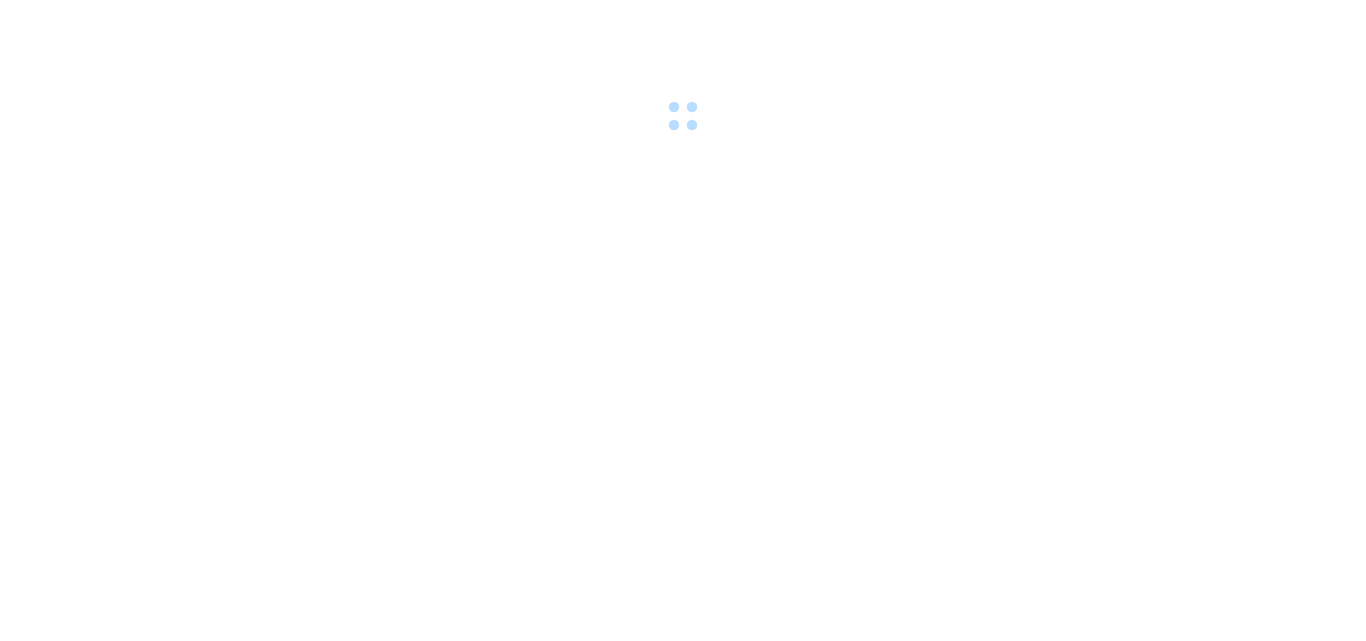 scroll, scrollTop: 0, scrollLeft: 0, axis: both 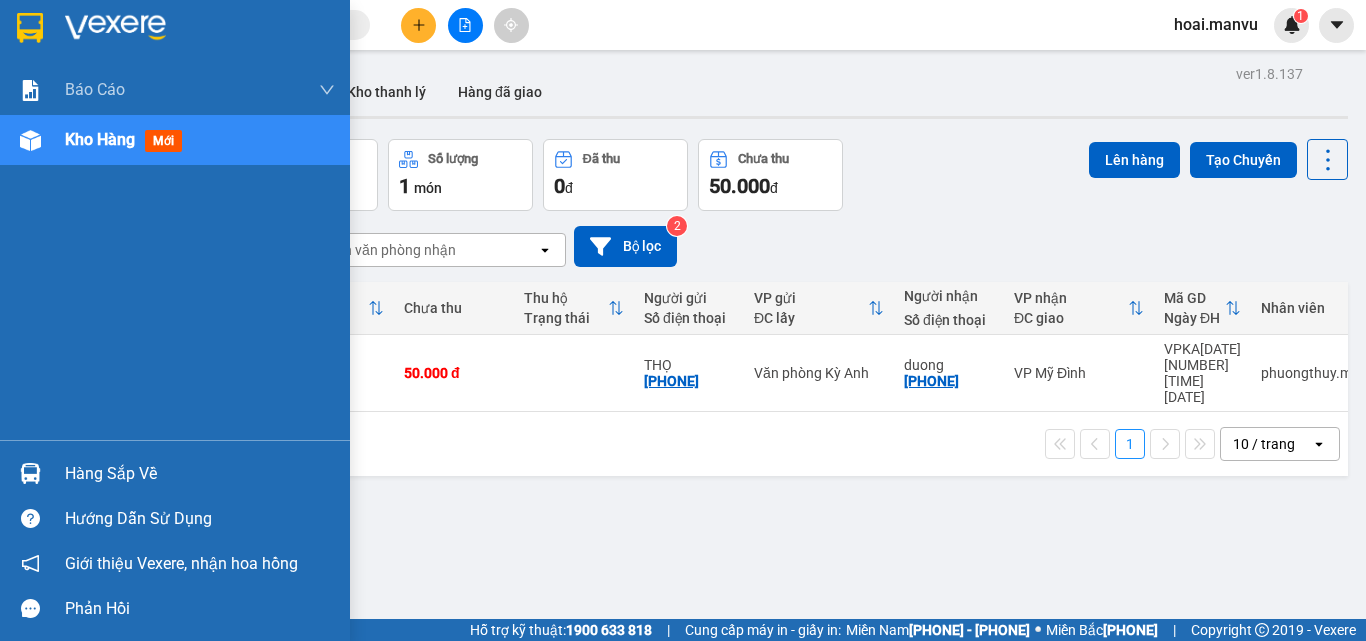 click at bounding box center (30, 473) 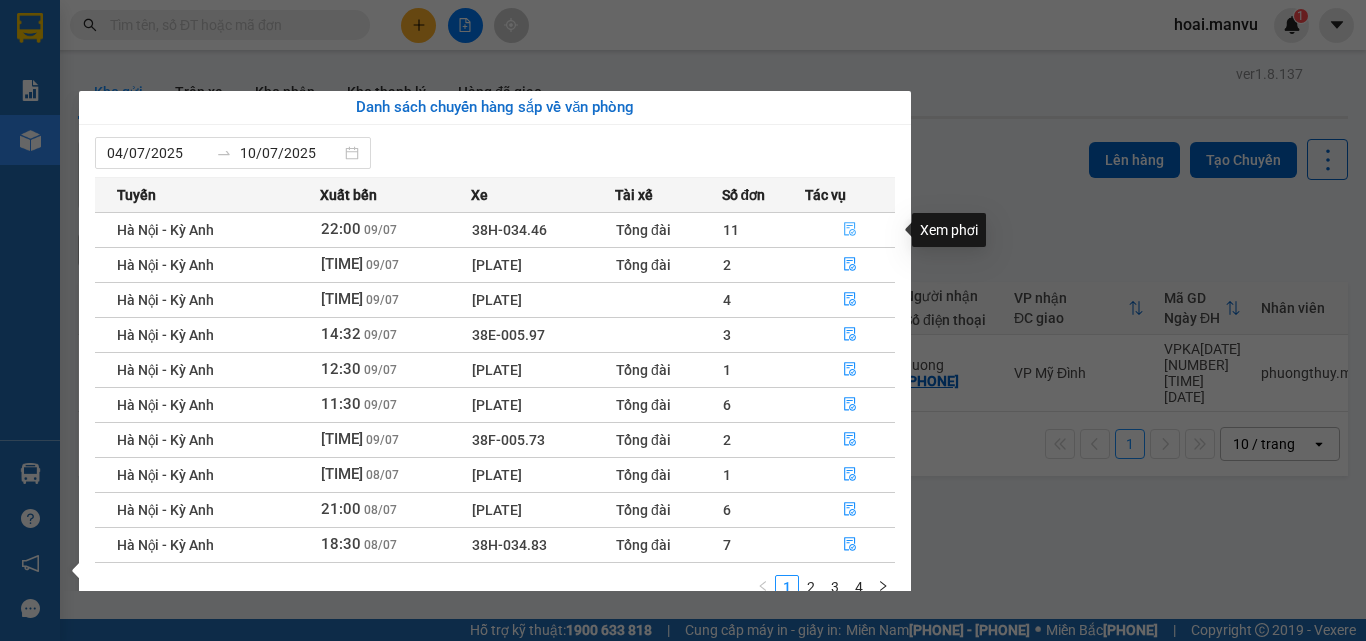click at bounding box center (850, 229) 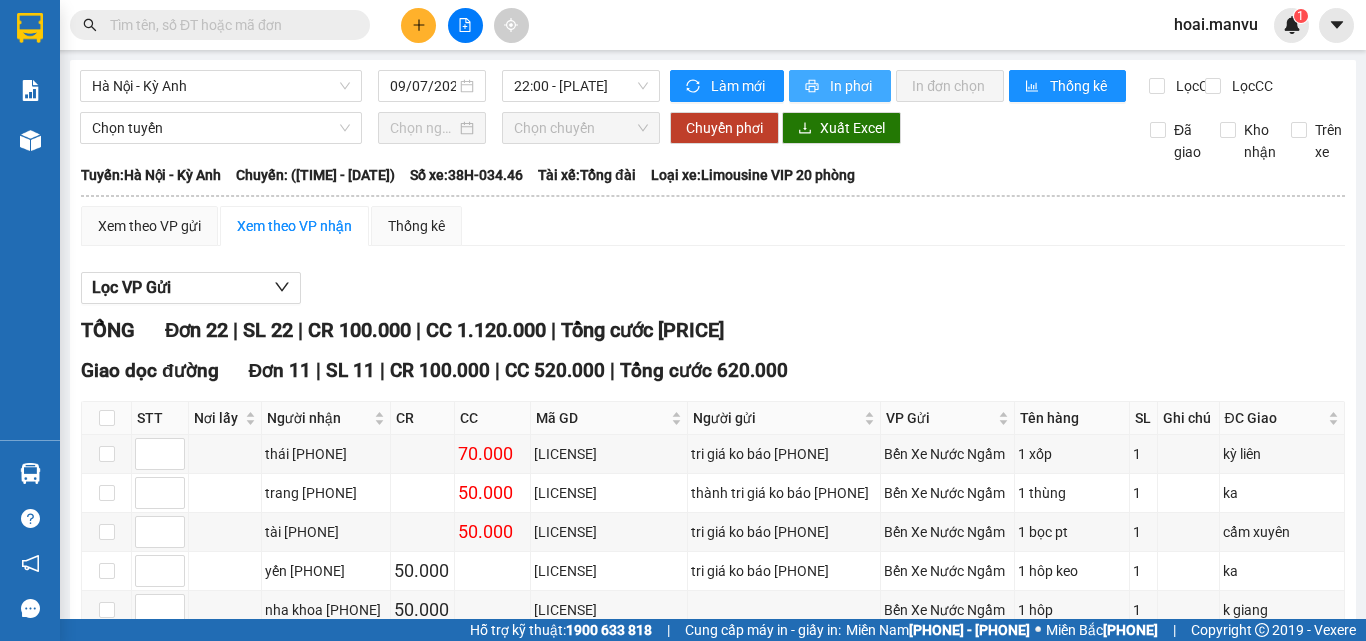 click on "In phơi" at bounding box center (739, 86) 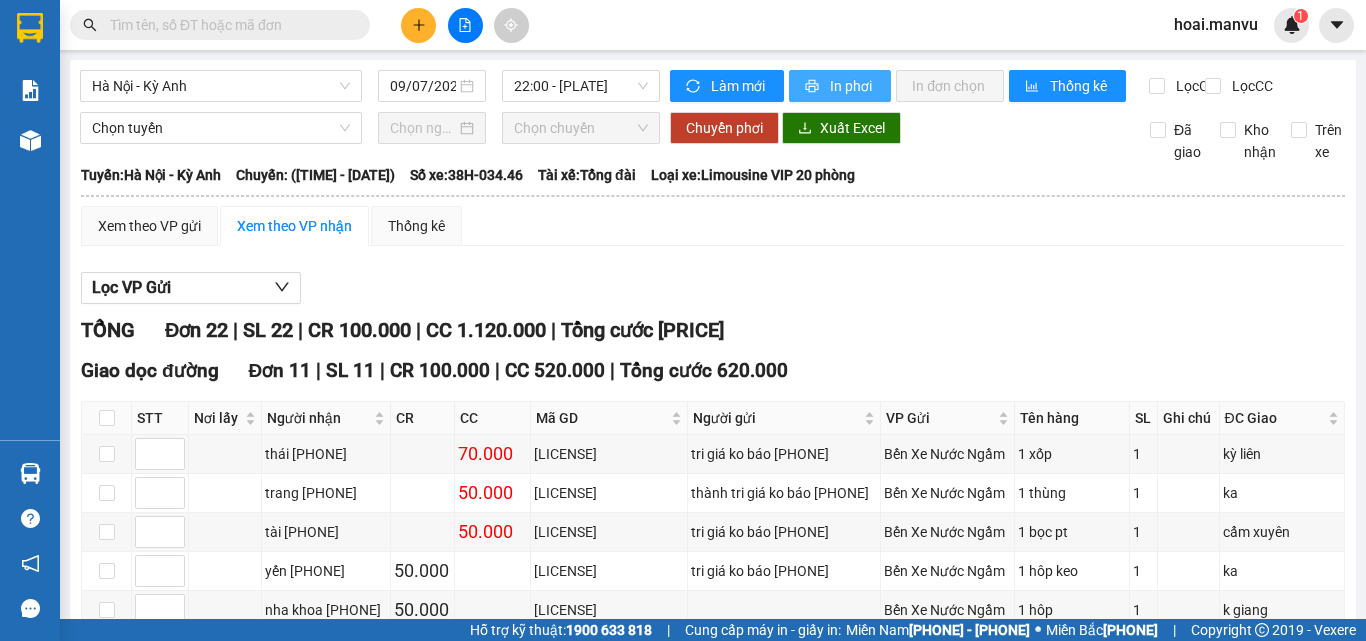 scroll, scrollTop: 0, scrollLeft: 0, axis: both 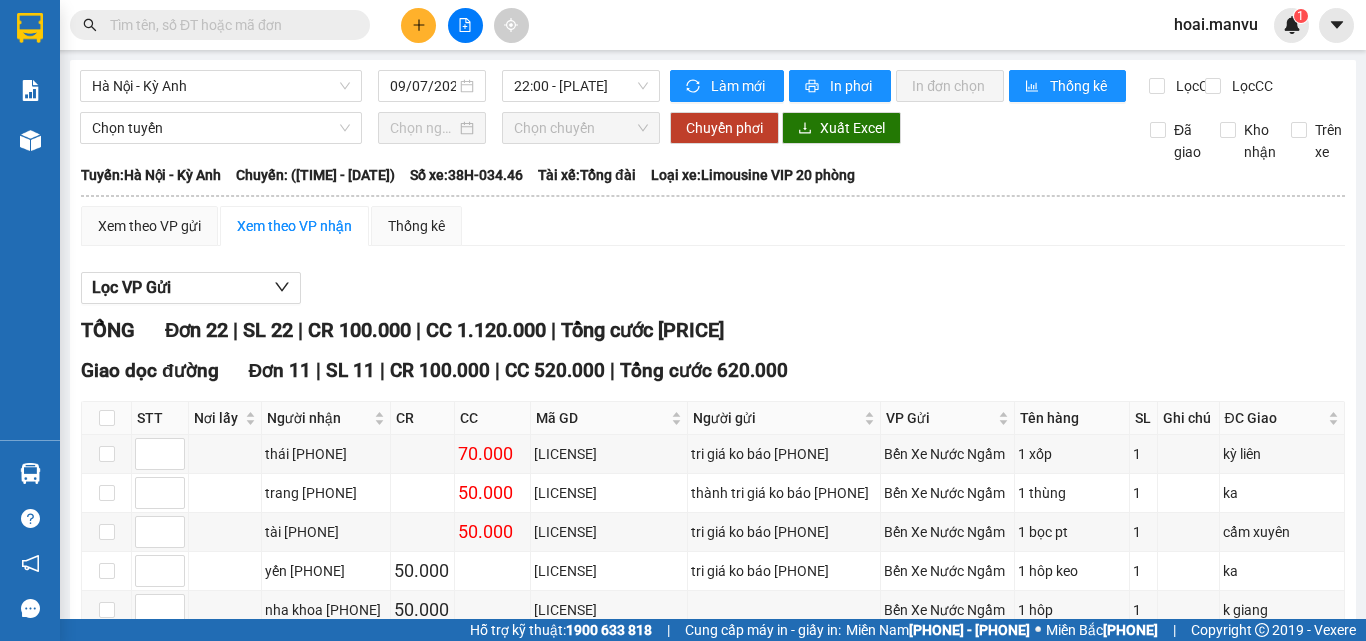 click on "[TIME]     - [PLATE]" at bounding box center (581, 86) 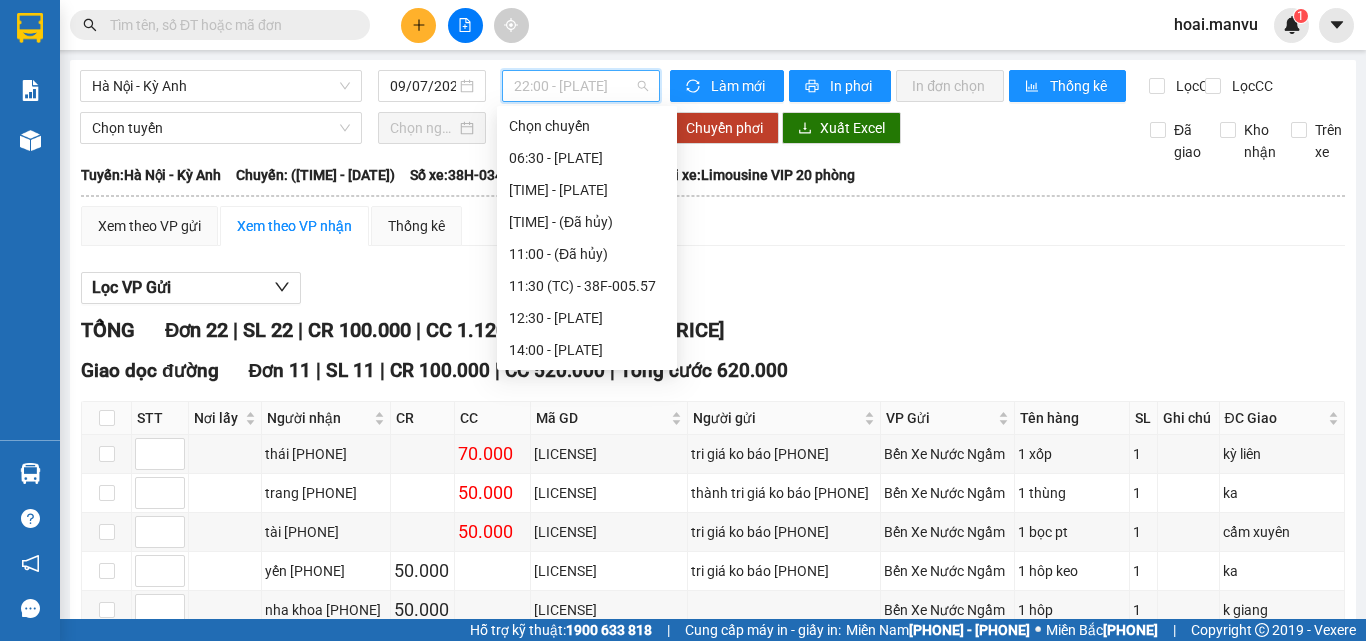 scroll, scrollTop: 320, scrollLeft: 0, axis: vertical 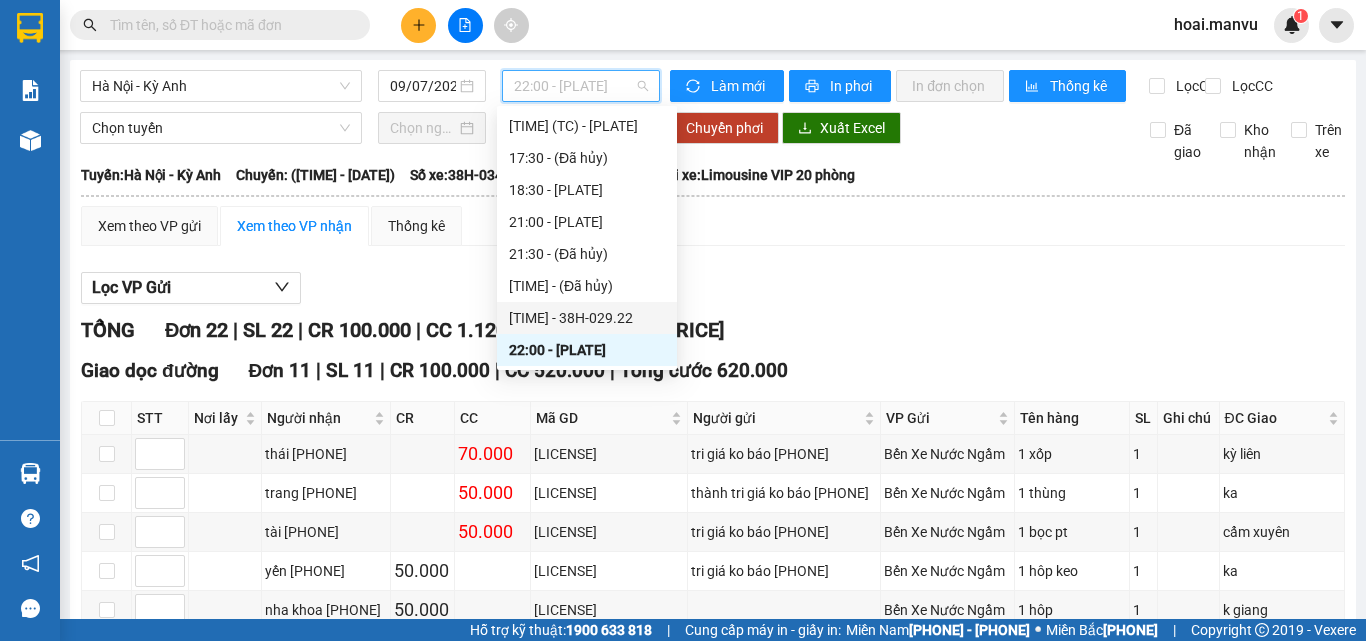 click on "[TIME]     - [PLATE]" at bounding box center (587, 318) 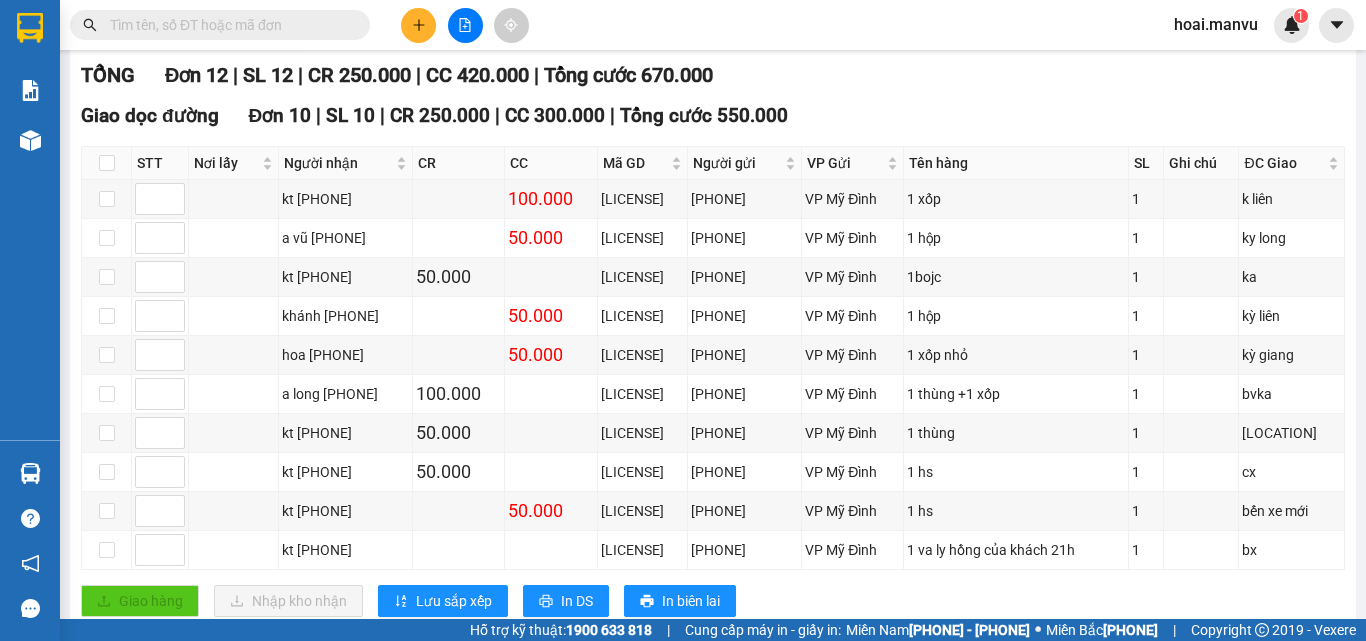 scroll, scrollTop: 0, scrollLeft: 0, axis: both 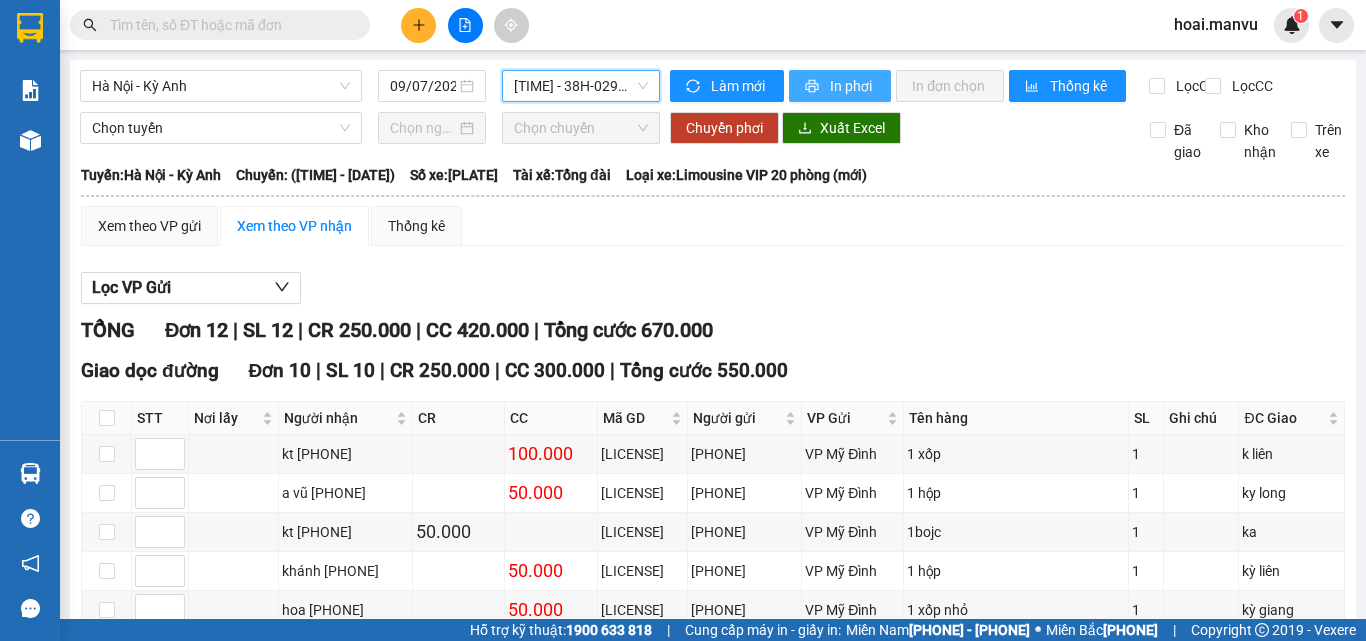 click on "In phơi" at bounding box center [739, 86] 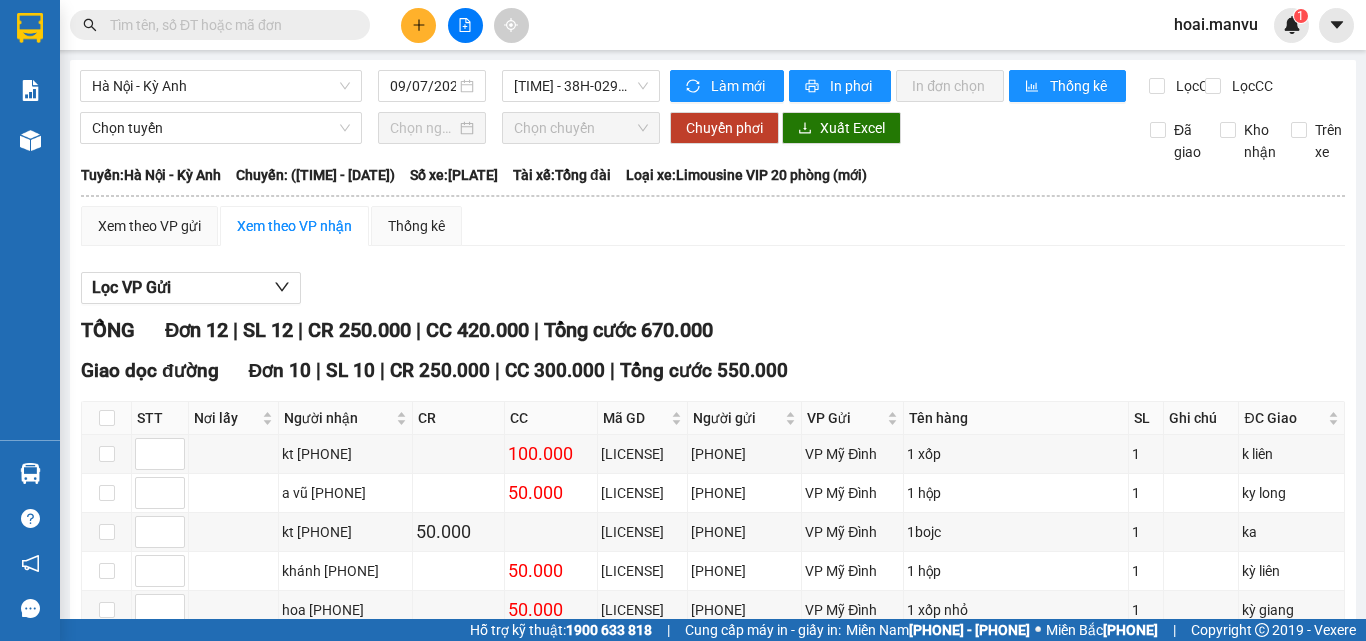 scroll, scrollTop: 0, scrollLeft: 0, axis: both 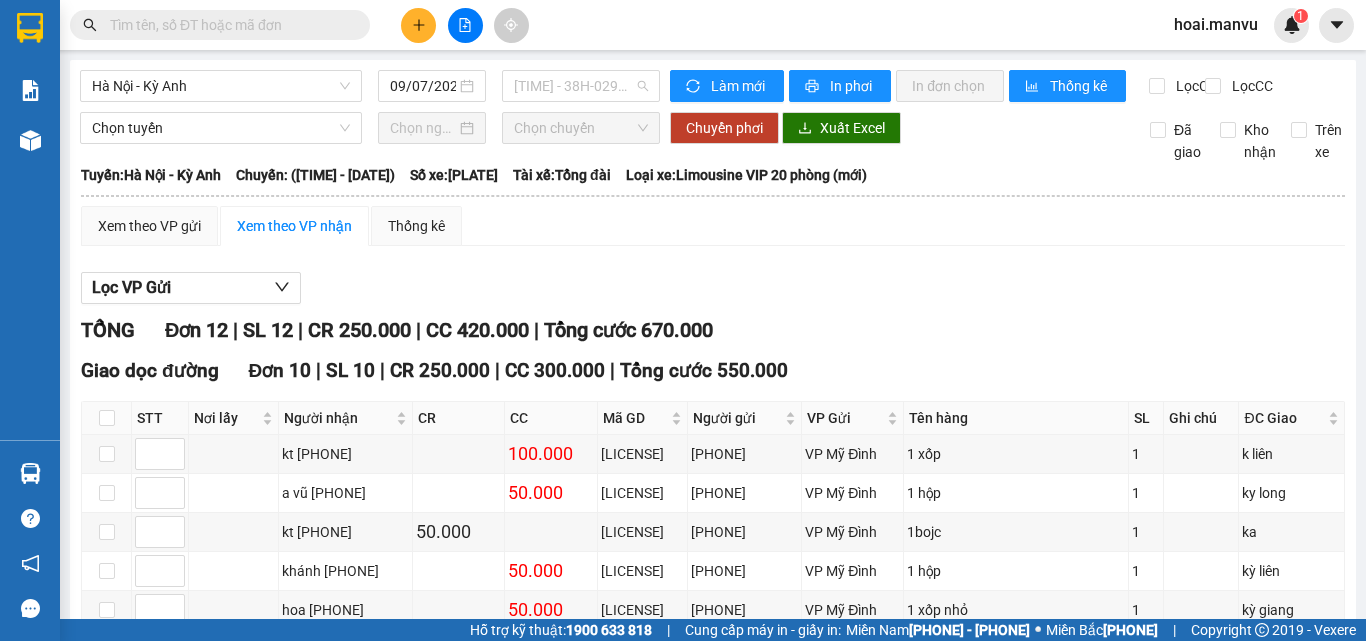 click on "[TIME]     - [PLATE]" at bounding box center [581, 86] 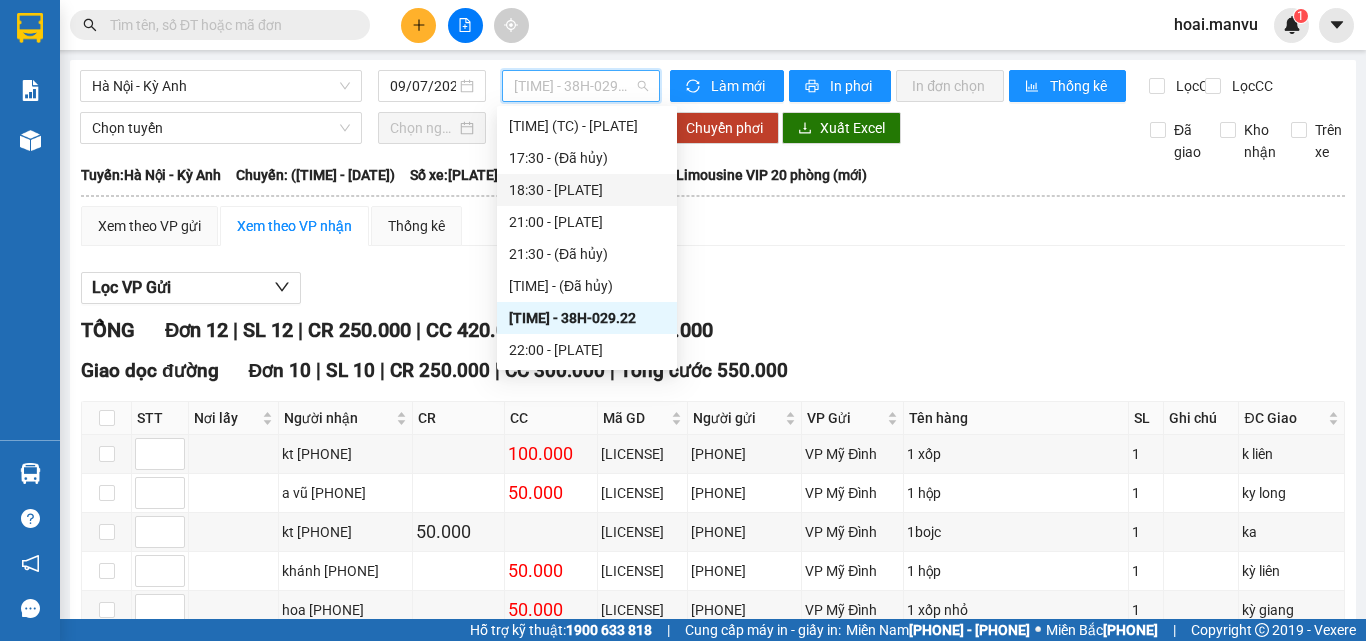 click on "[TIME]     - [PLATE]" at bounding box center [587, 190] 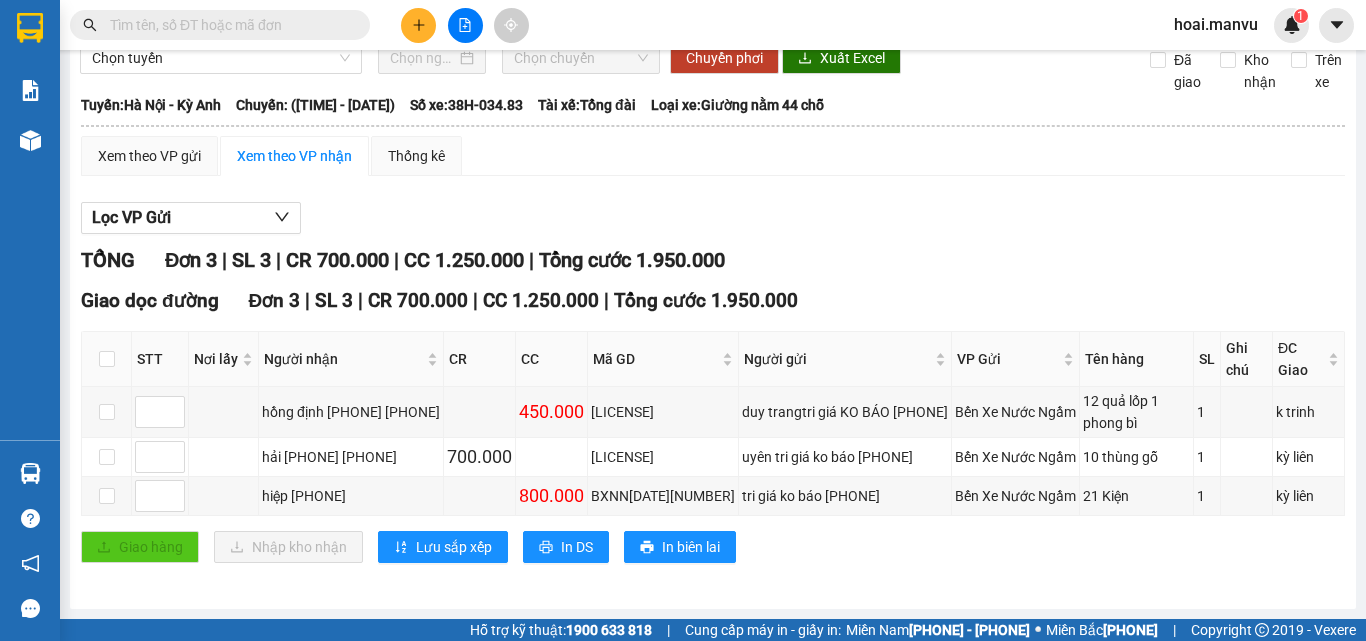 scroll, scrollTop: 0, scrollLeft: 0, axis: both 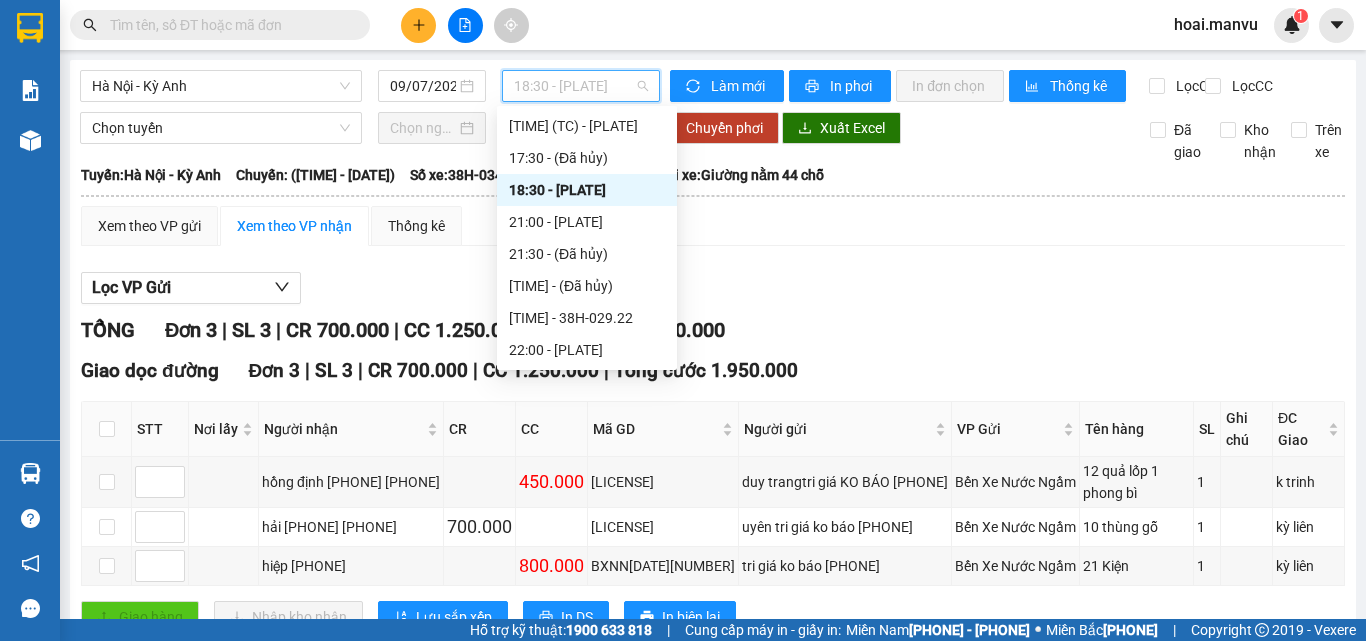 click on "[TIME]     - [PLATE]" at bounding box center [581, 86] 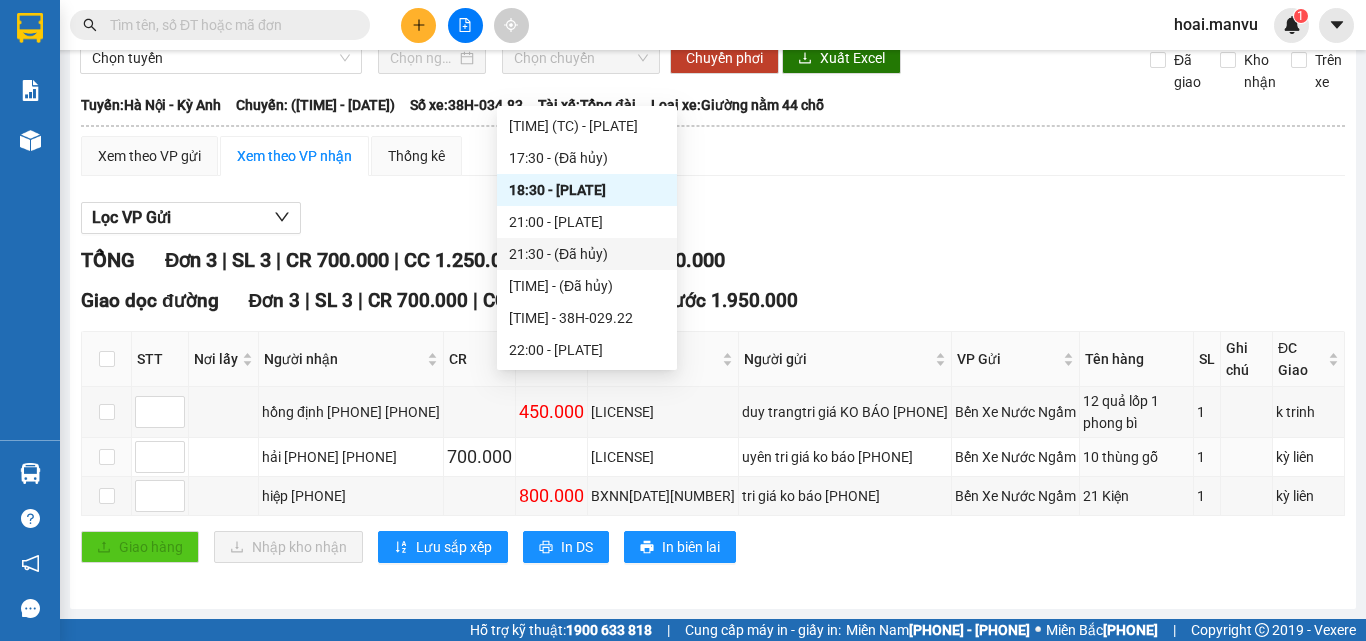 scroll, scrollTop: 0, scrollLeft: 0, axis: both 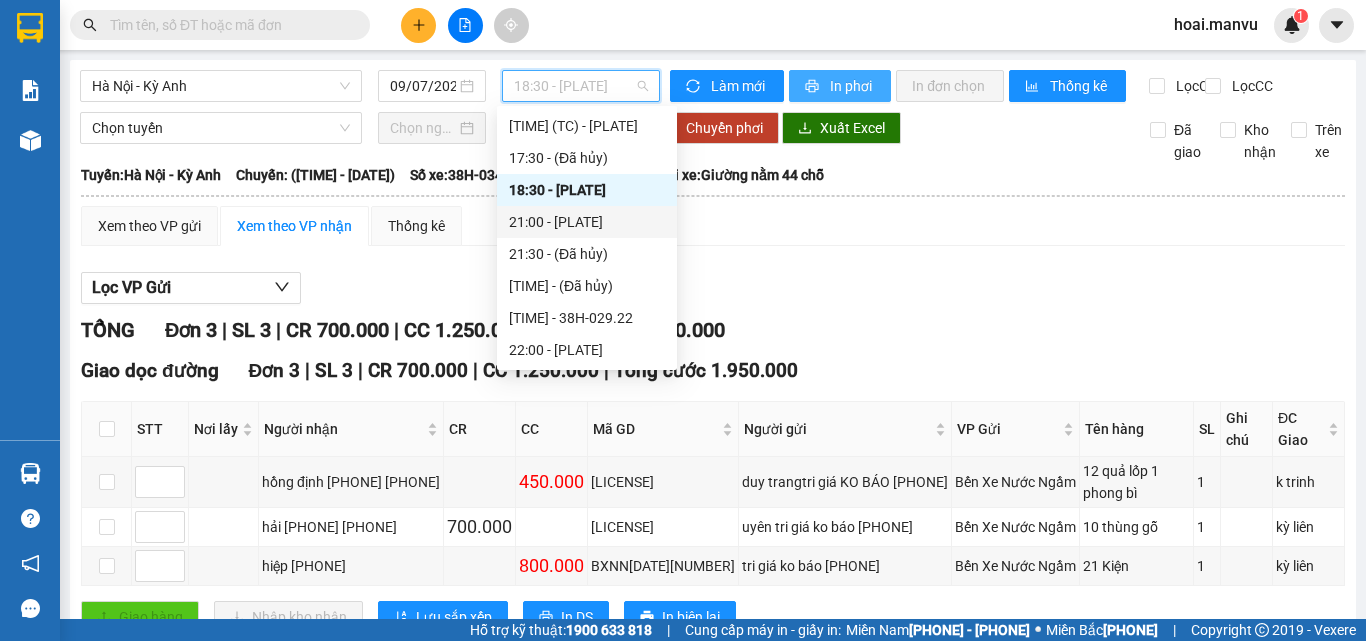 click on "In phơi" at bounding box center (739, 86) 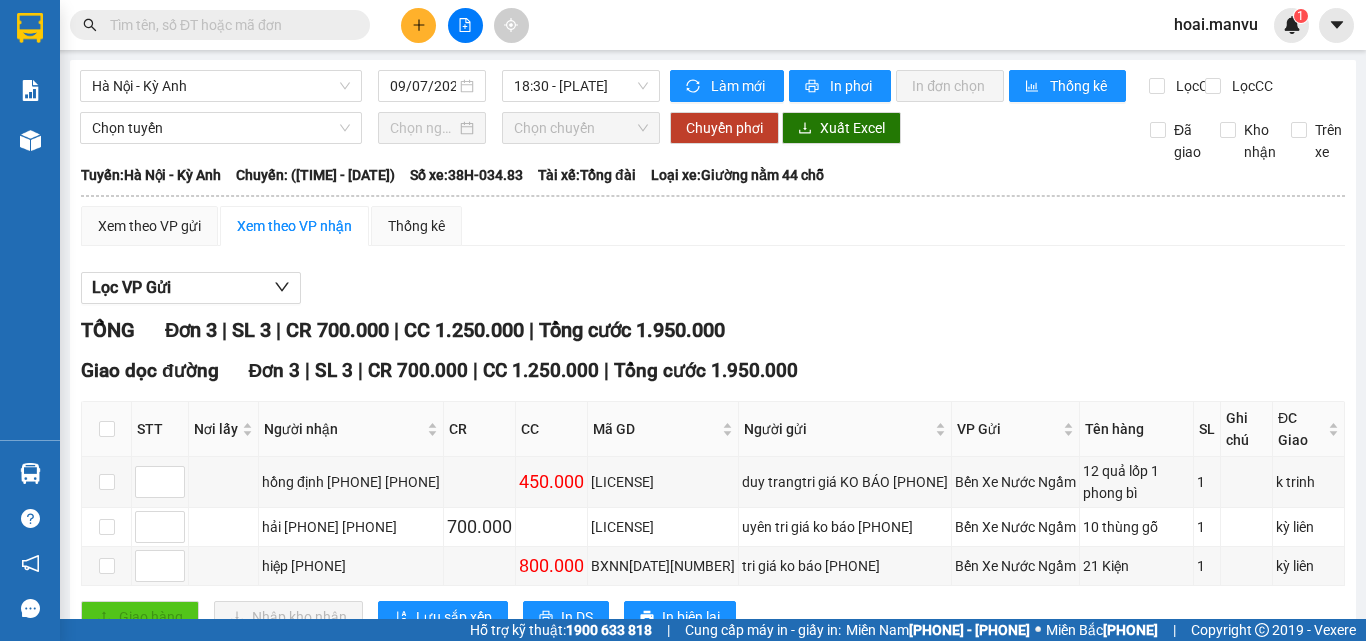scroll, scrollTop: 0, scrollLeft: 0, axis: both 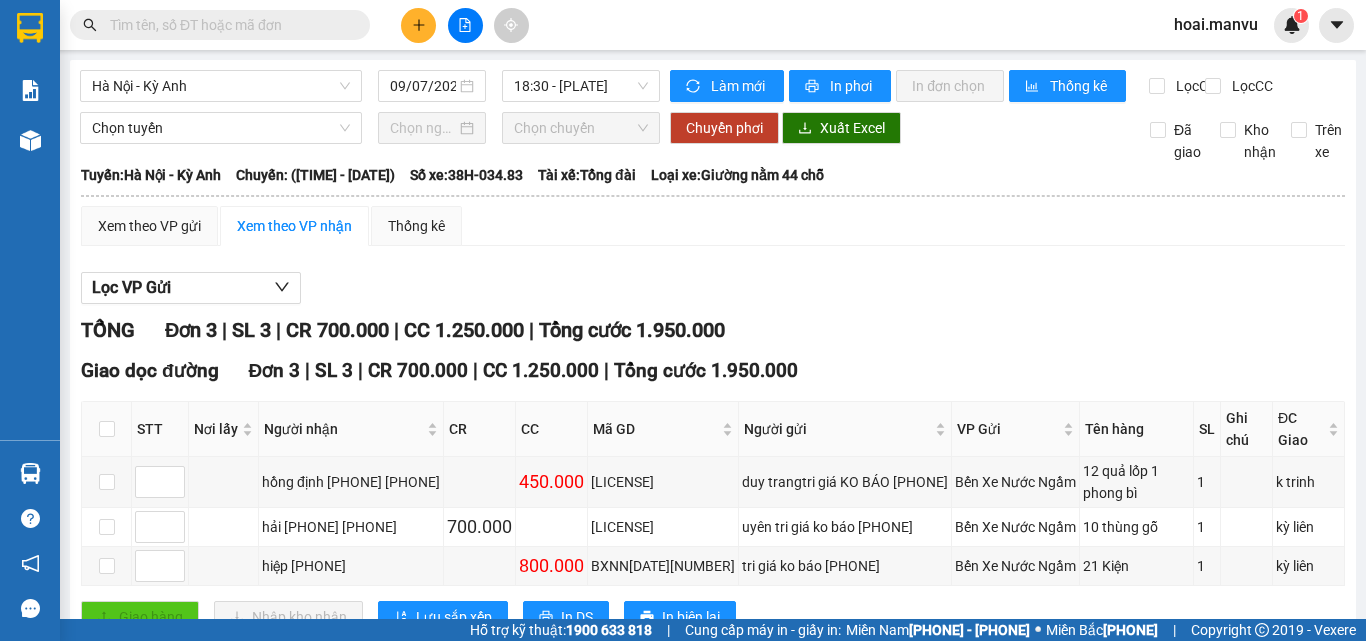 click on "[TIME]     - [PLATE]" at bounding box center [581, 86] 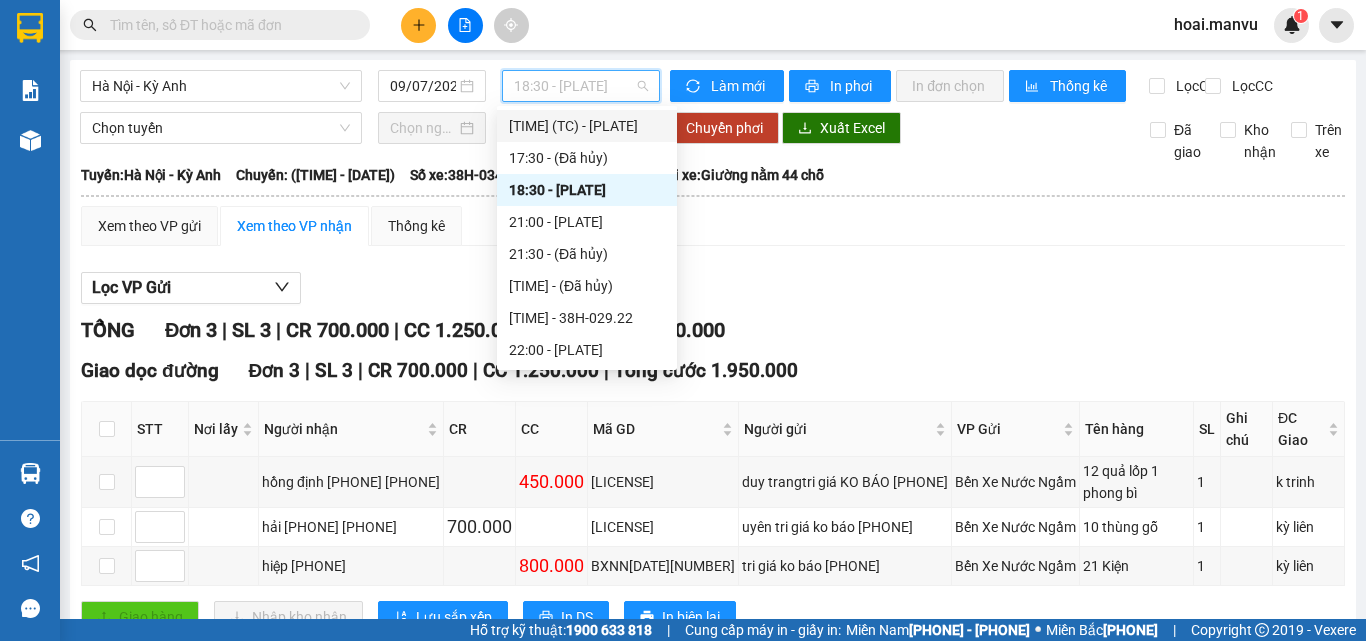 click on "[TIME]     - [PLATE]" at bounding box center [587, 126] 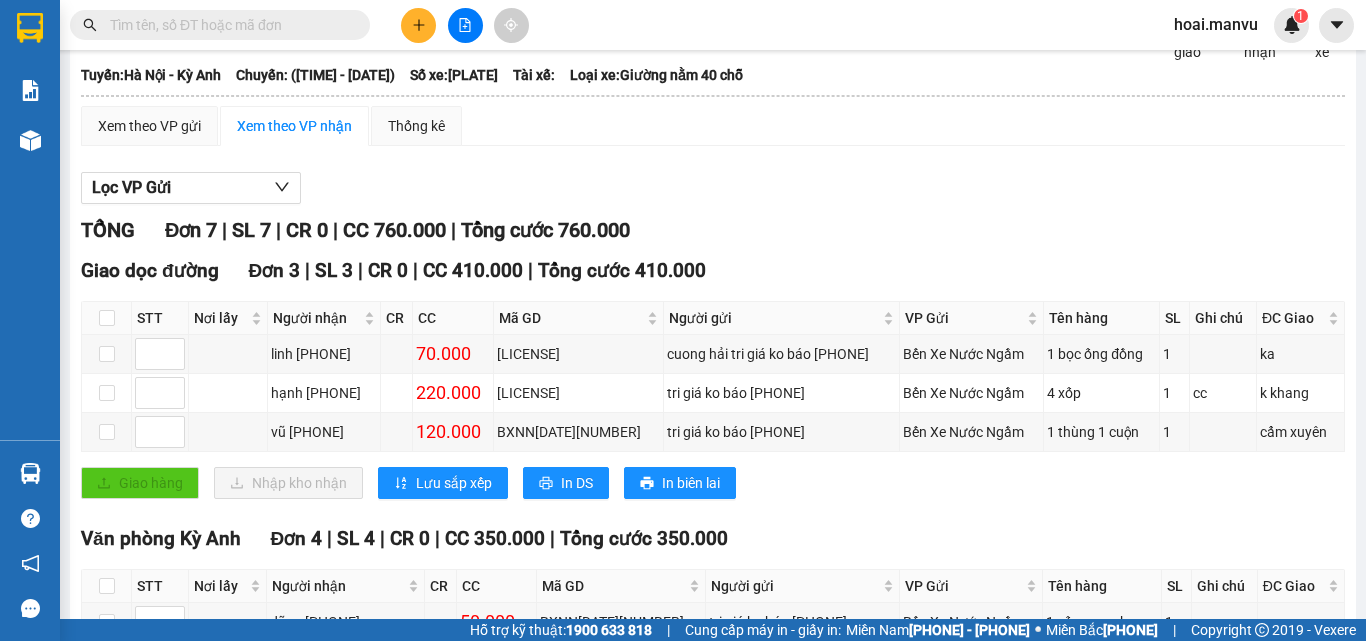 scroll, scrollTop: 300, scrollLeft: 0, axis: vertical 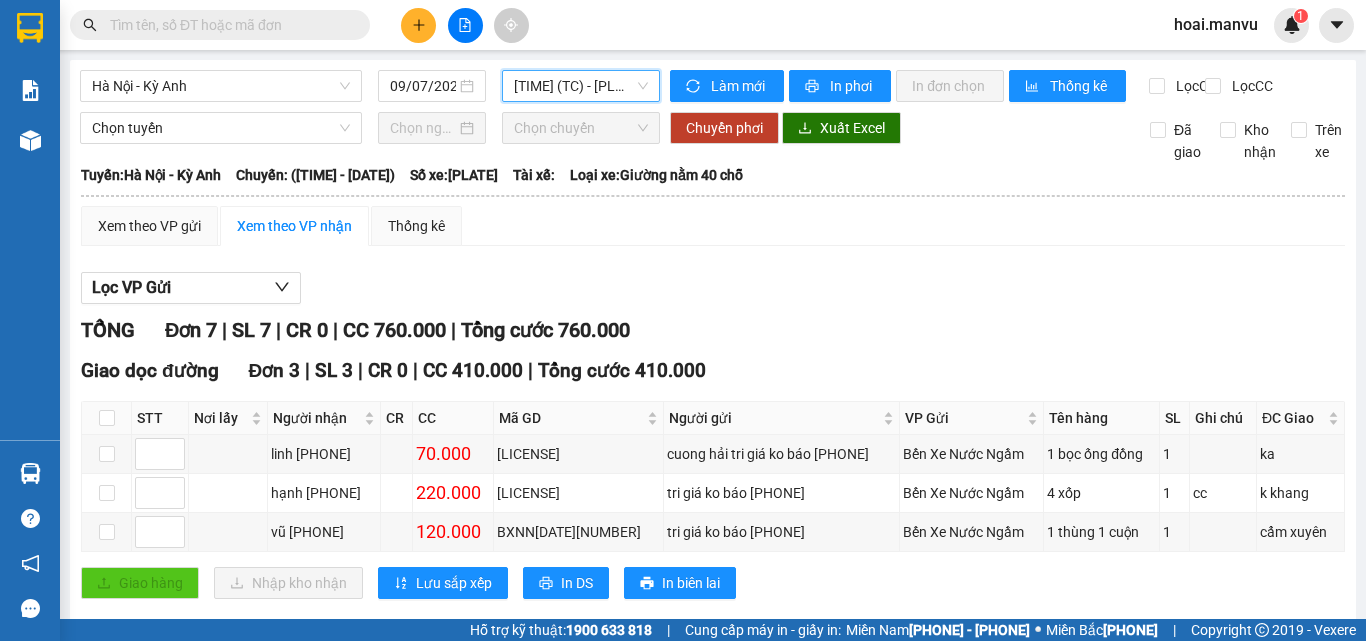 click on "[TIME]     - [PLATE]" at bounding box center (581, 86) 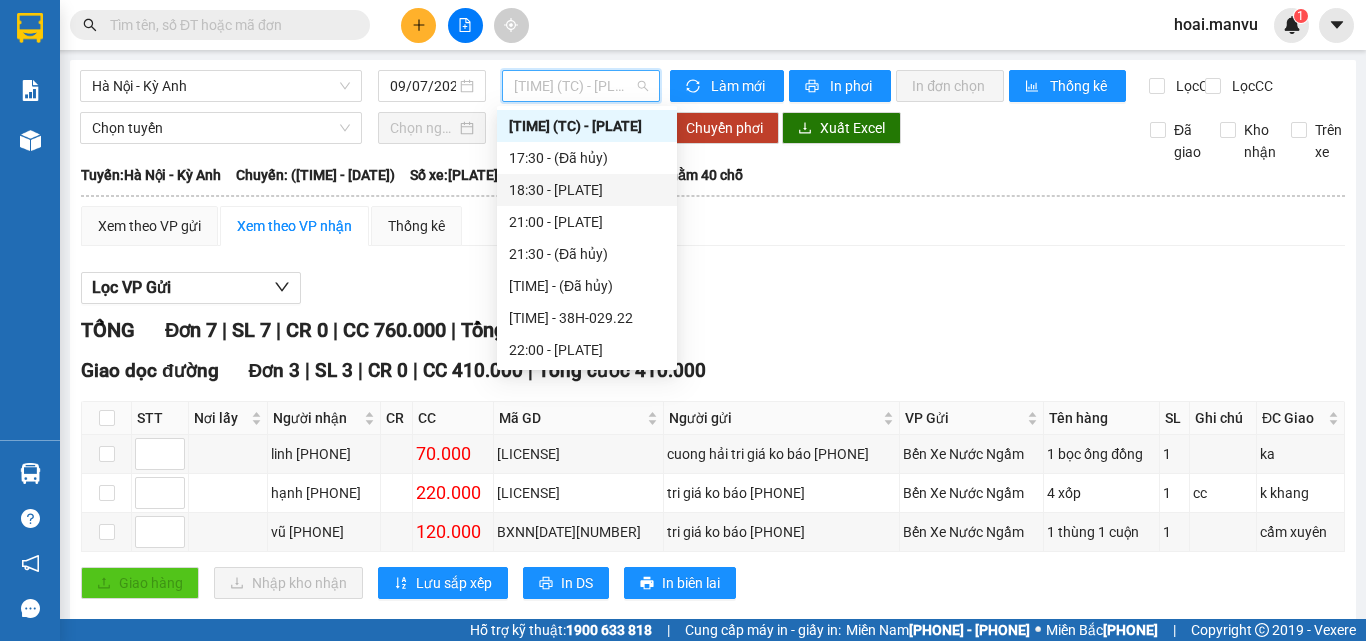 click on "[TIME]     - [PLATE]" at bounding box center [587, 190] 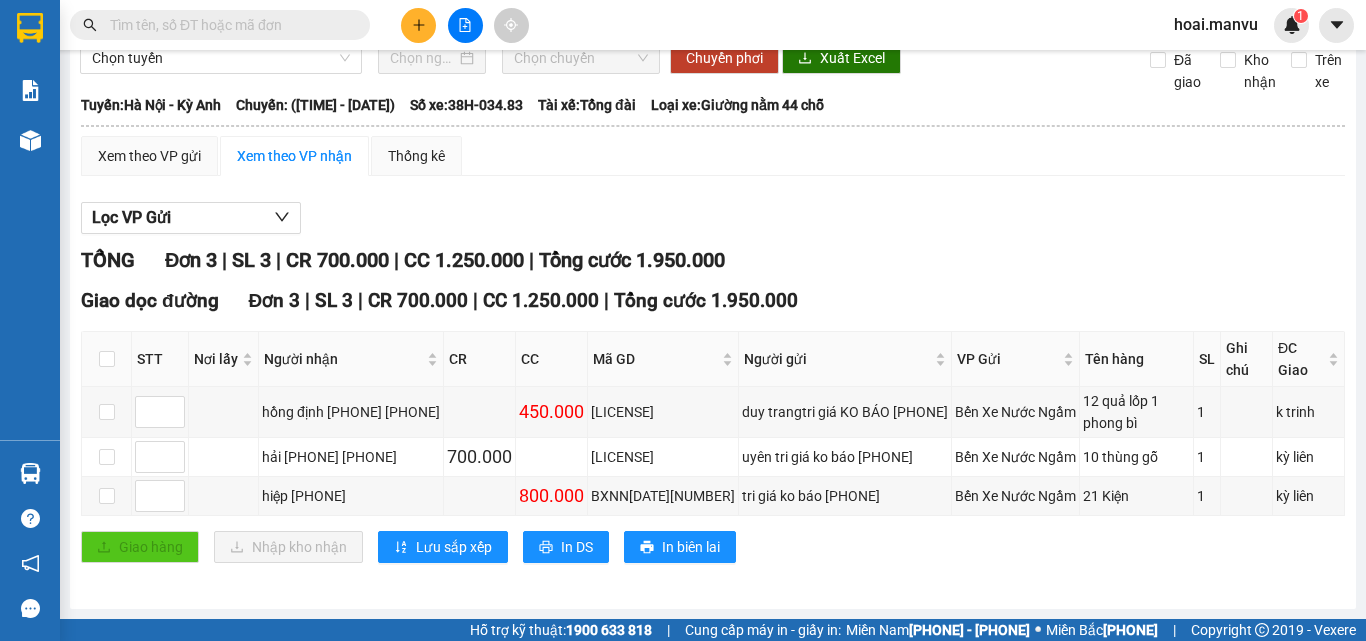 scroll, scrollTop: 0, scrollLeft: 0, axis: both 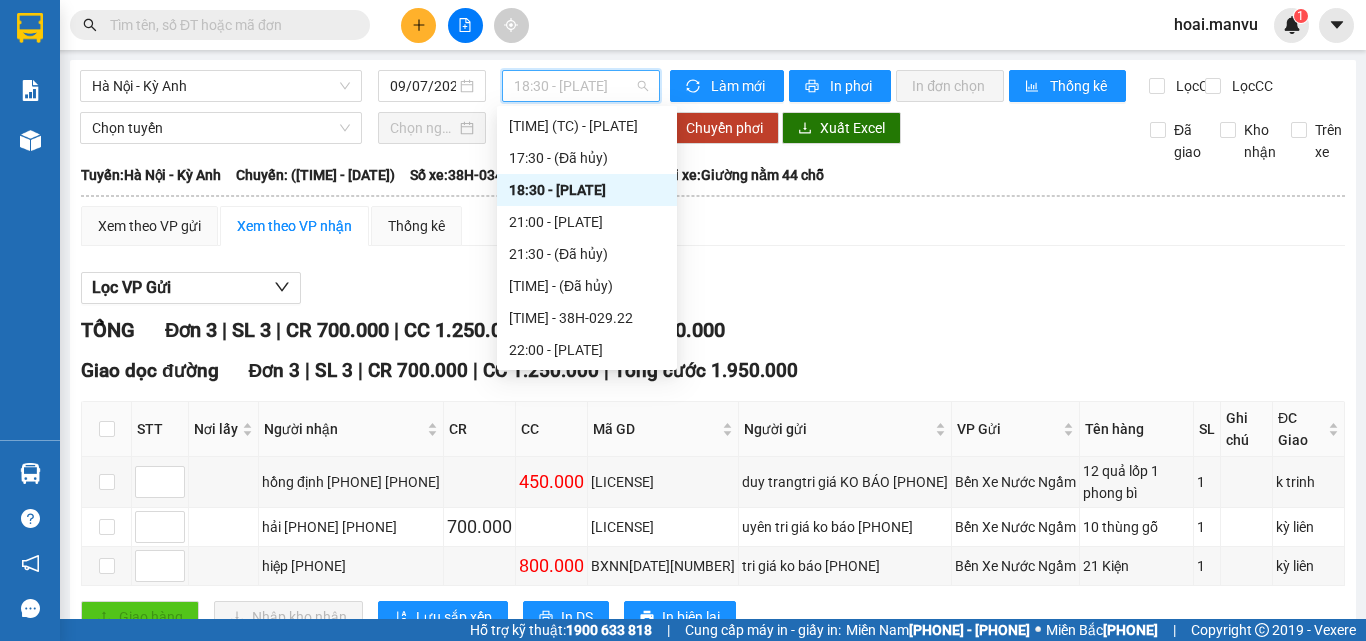 click on "[TIME]     - [PLATE]" at bounding box center [581, 86] 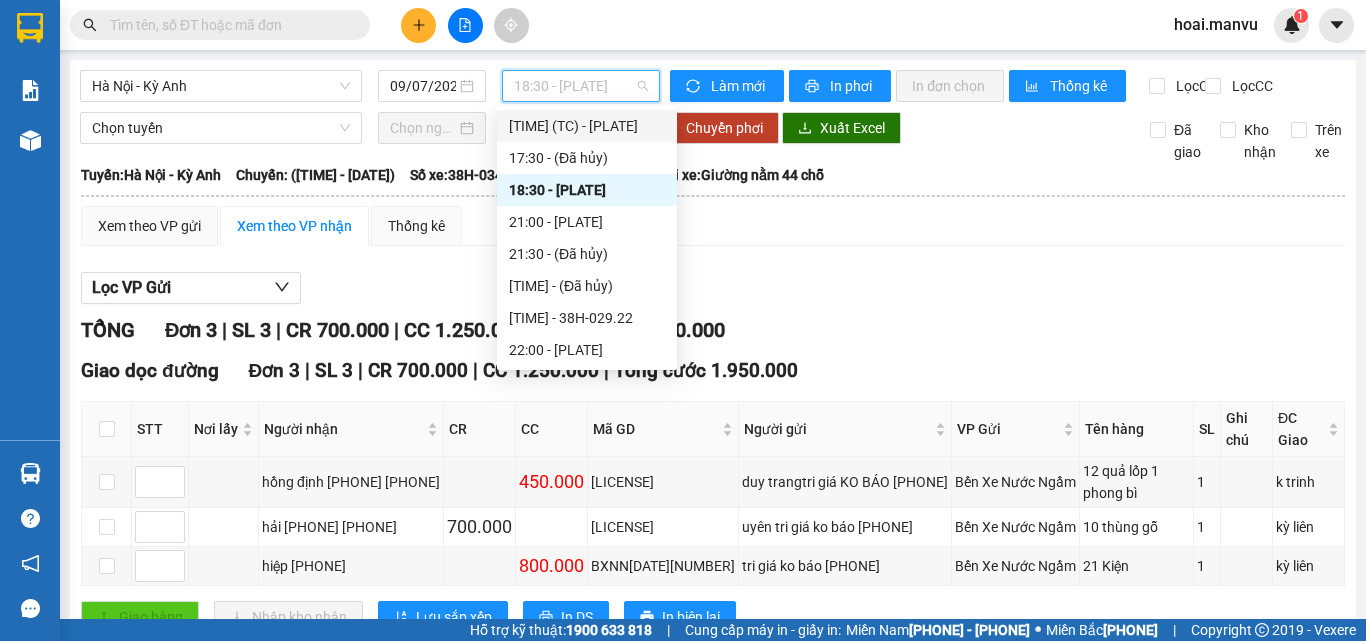 scroll, scrollTop: 220, scrollLeft: 0, axis: vertical 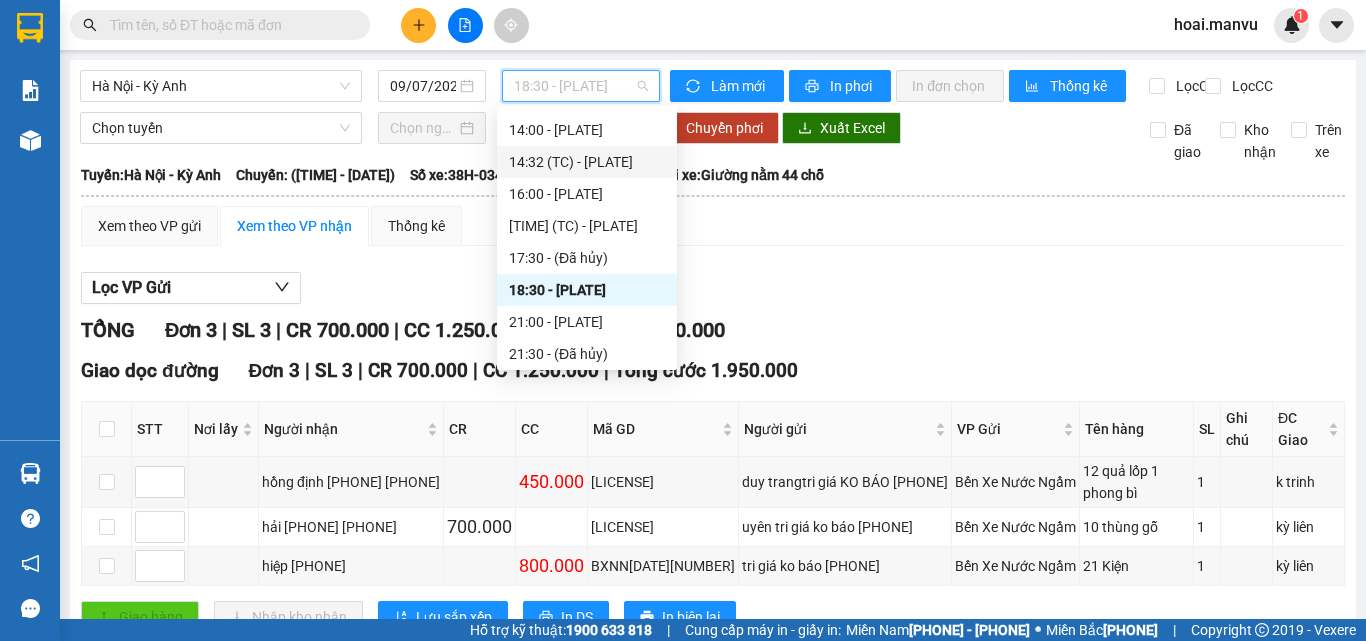 click on "[TIME]   (TC)   - [PLATE]" at bounding box center [587, 162] 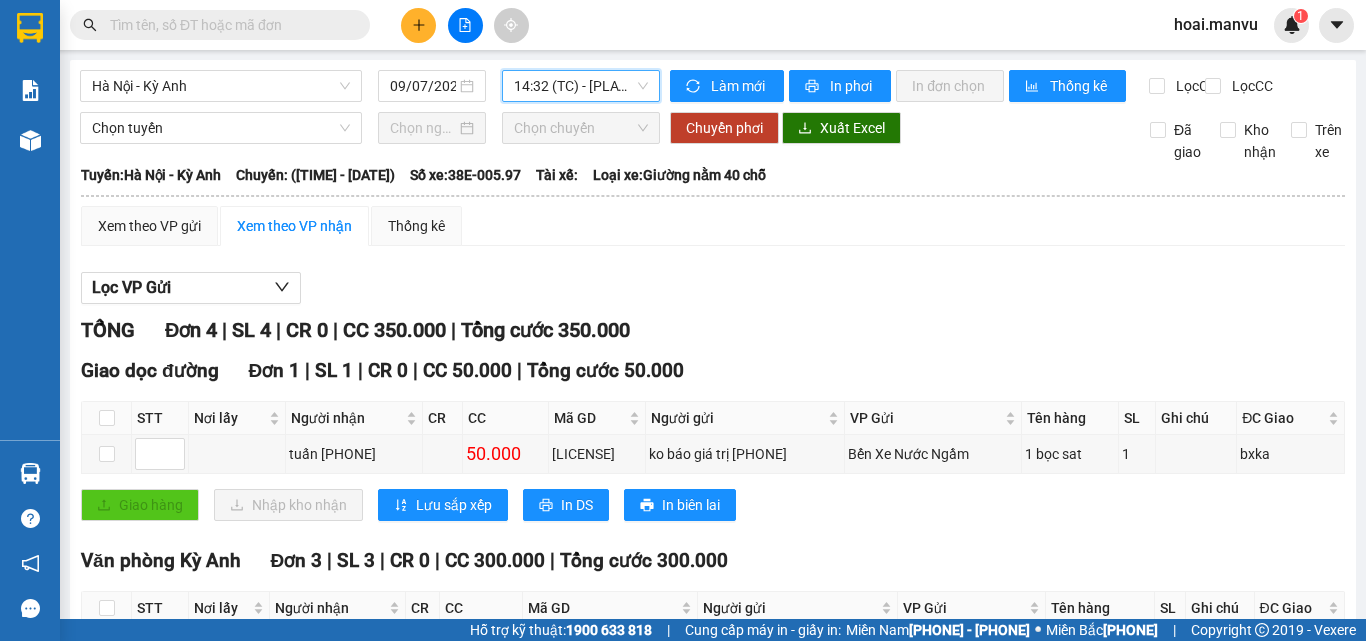 scroll, scrollTop: 243, scrollLeft: 0, axis: vertical 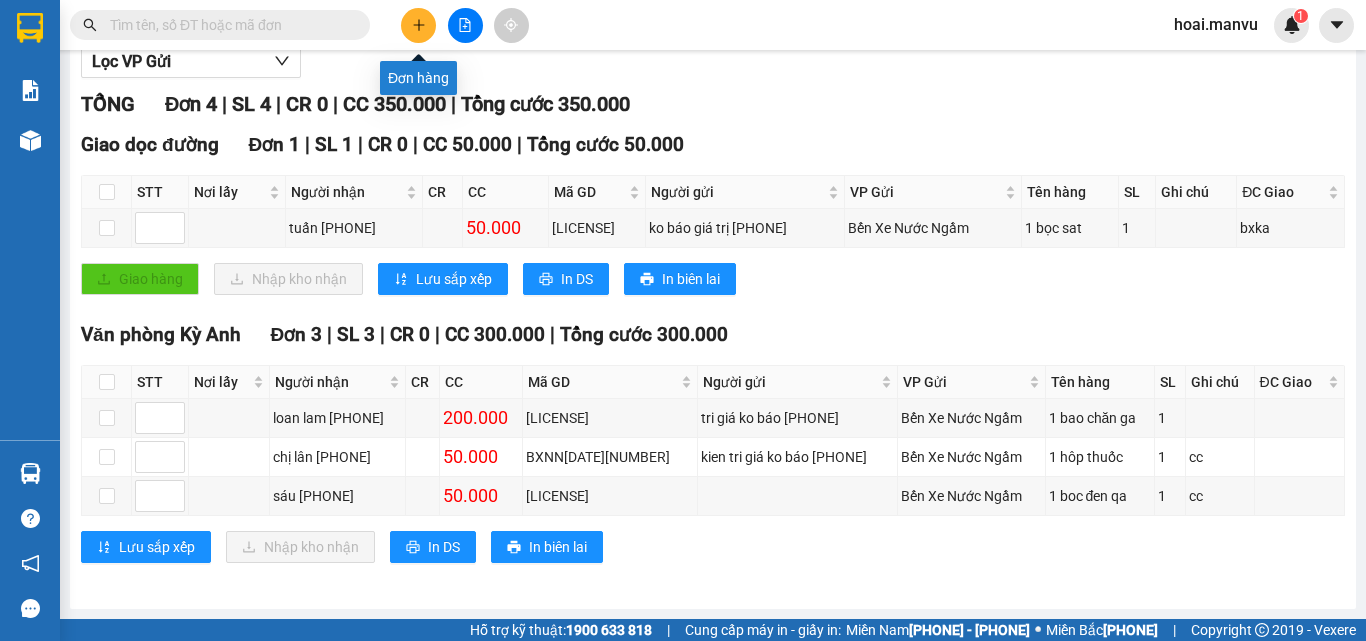 click at bounding box center (419, 25) 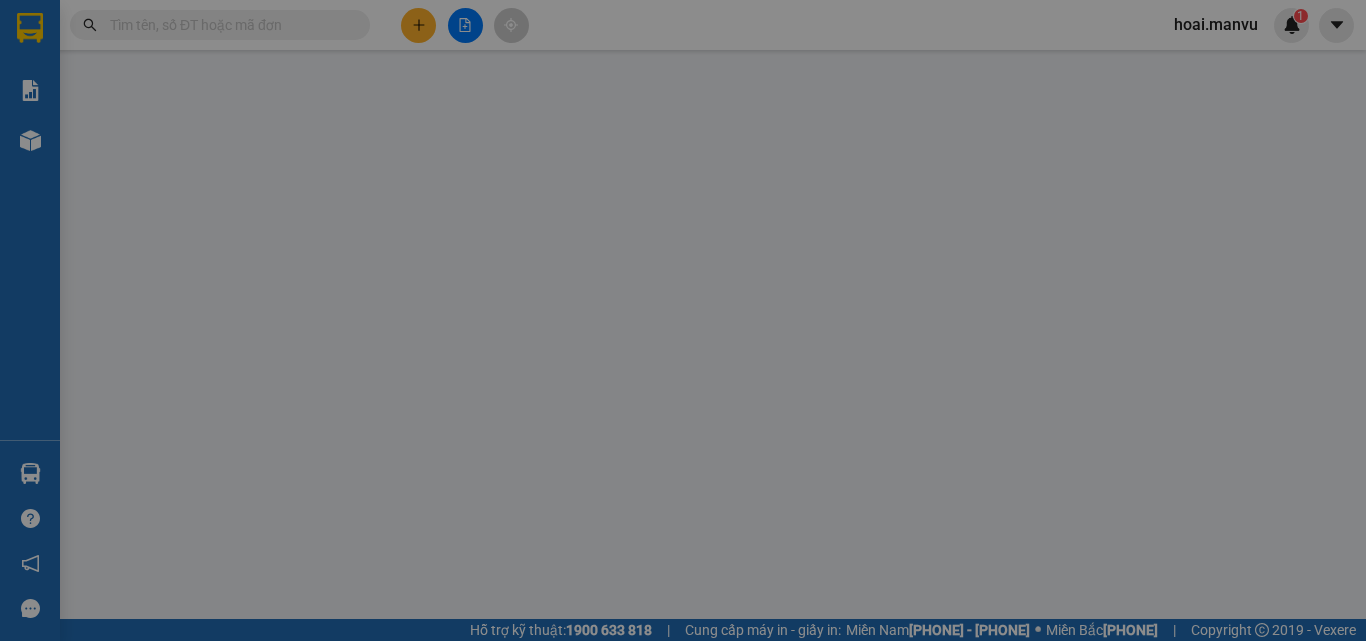 scroll, scrollTop: 0, scrollLeft: 0, axis: both 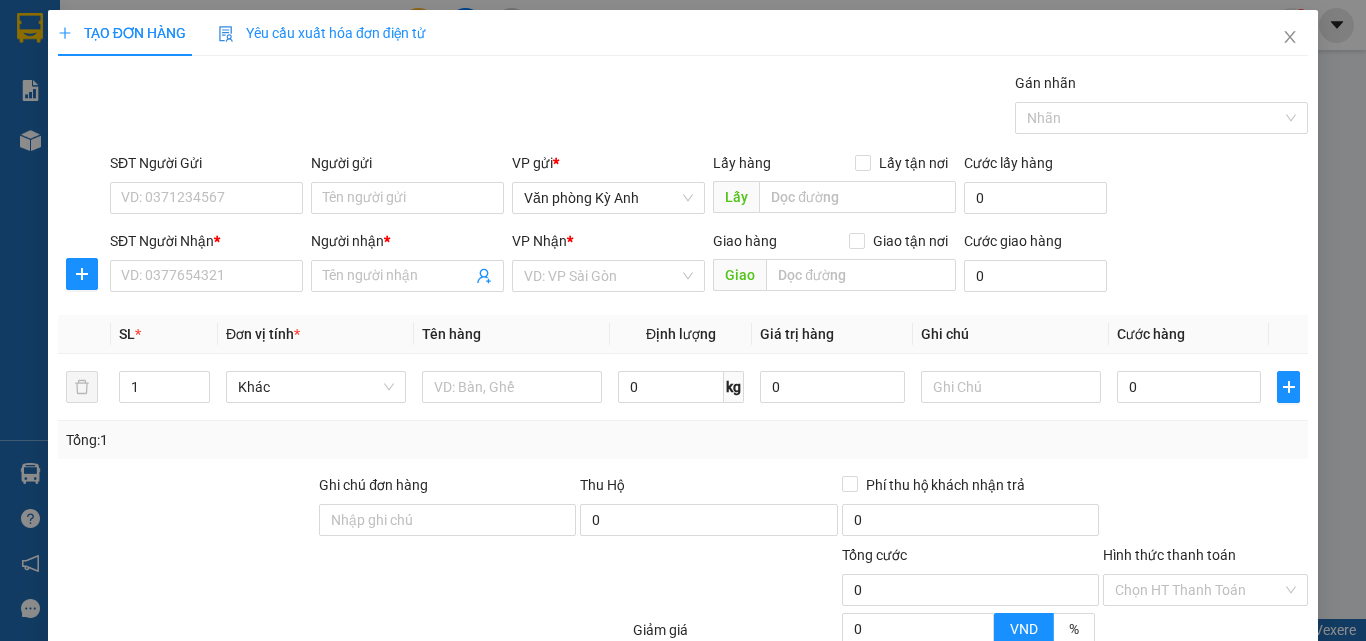 click on "SĐT Người Gửi" at bounding box center (206, 198) 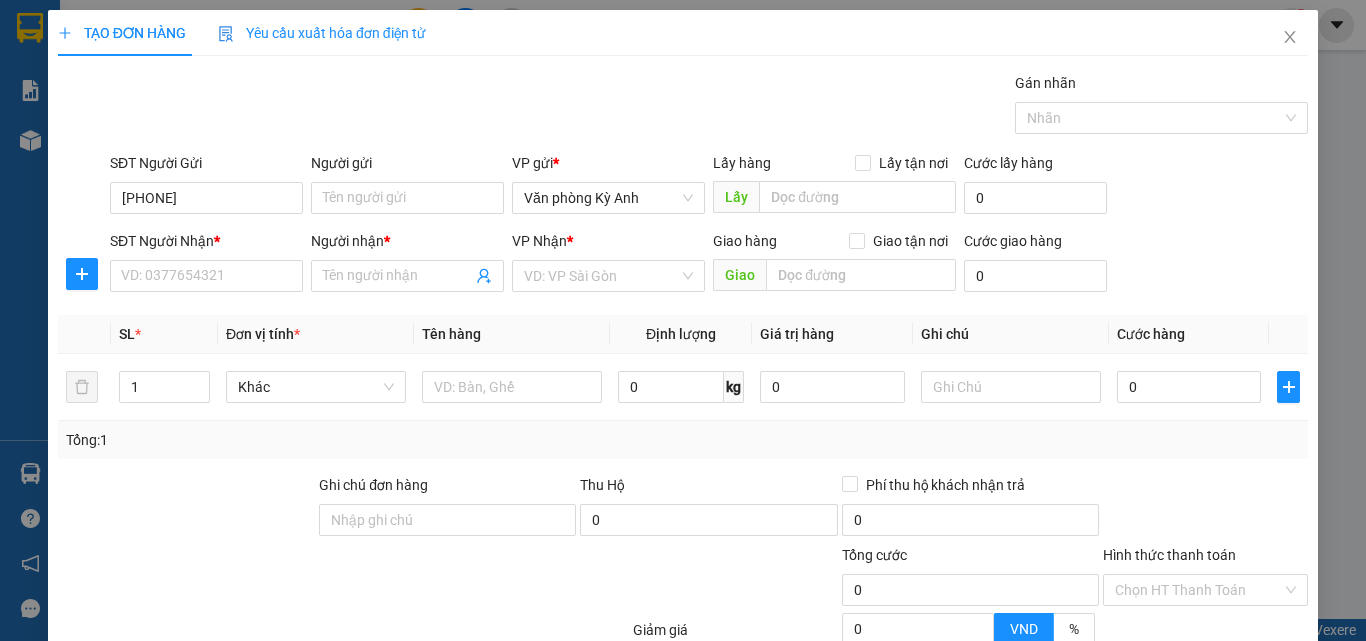 drag, startPoint x: 117, startPoint y: 195, endPoint x: 225, endPoint y: 196, distance: 108.00463 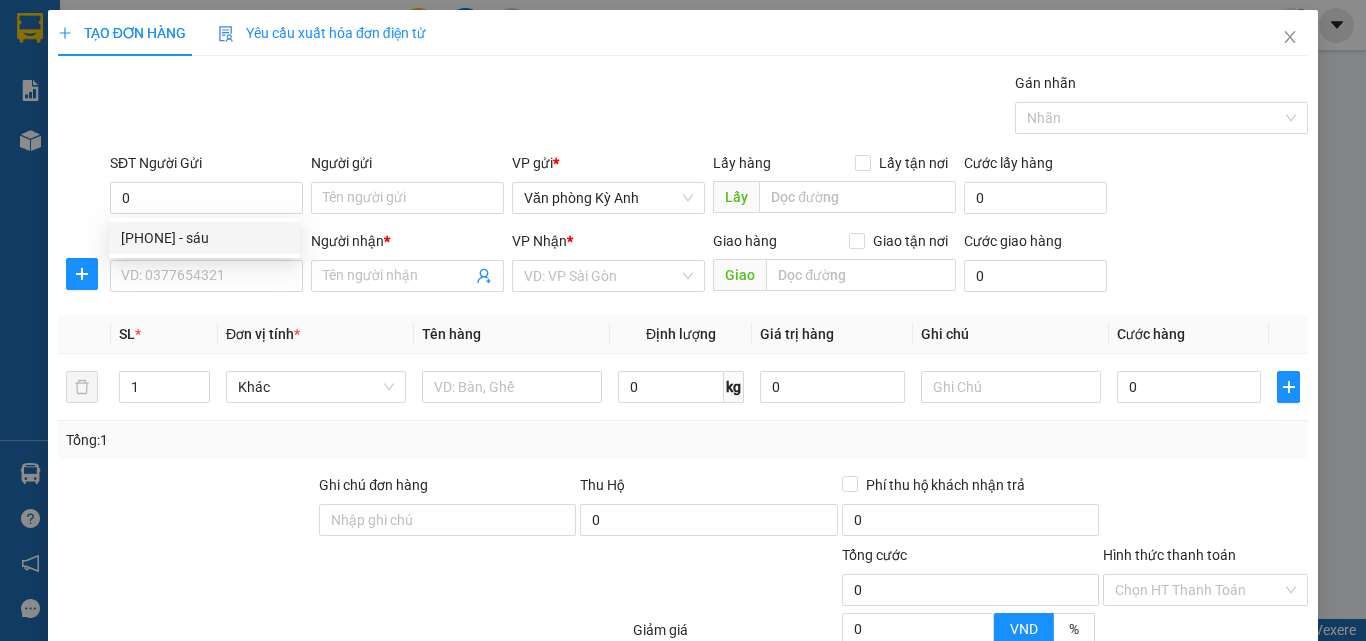 click on "0" at bounding box center (206, 198) 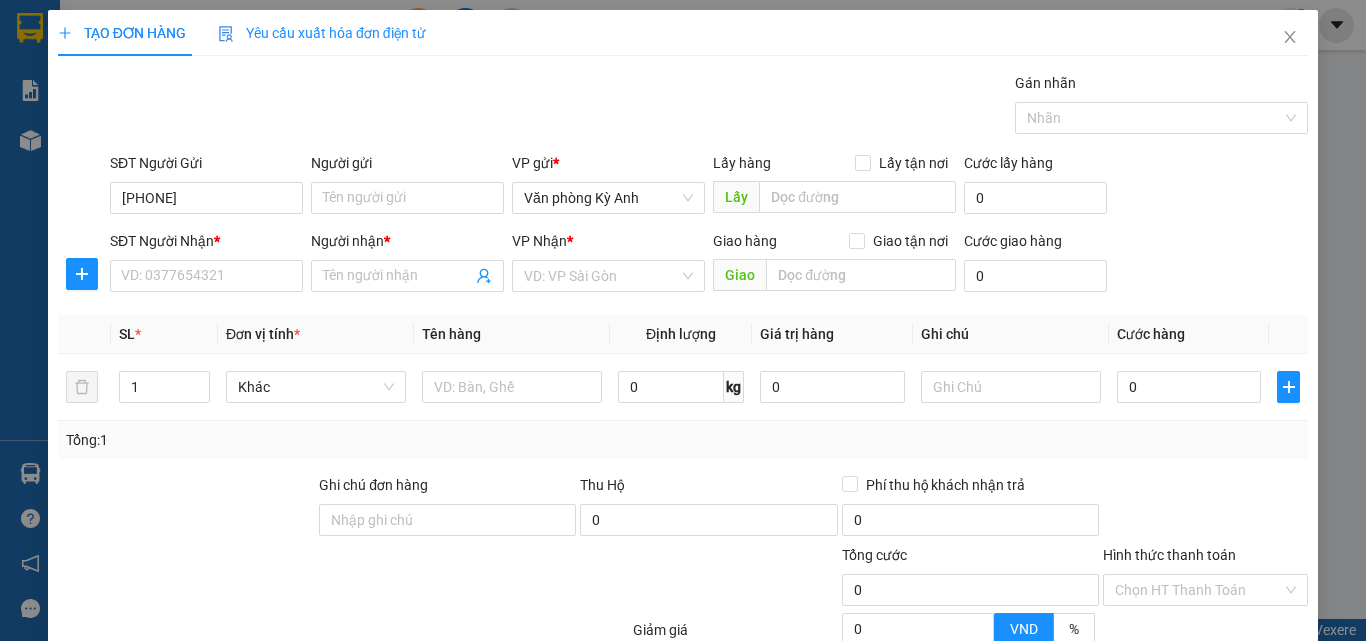 type on "[PHONE]" 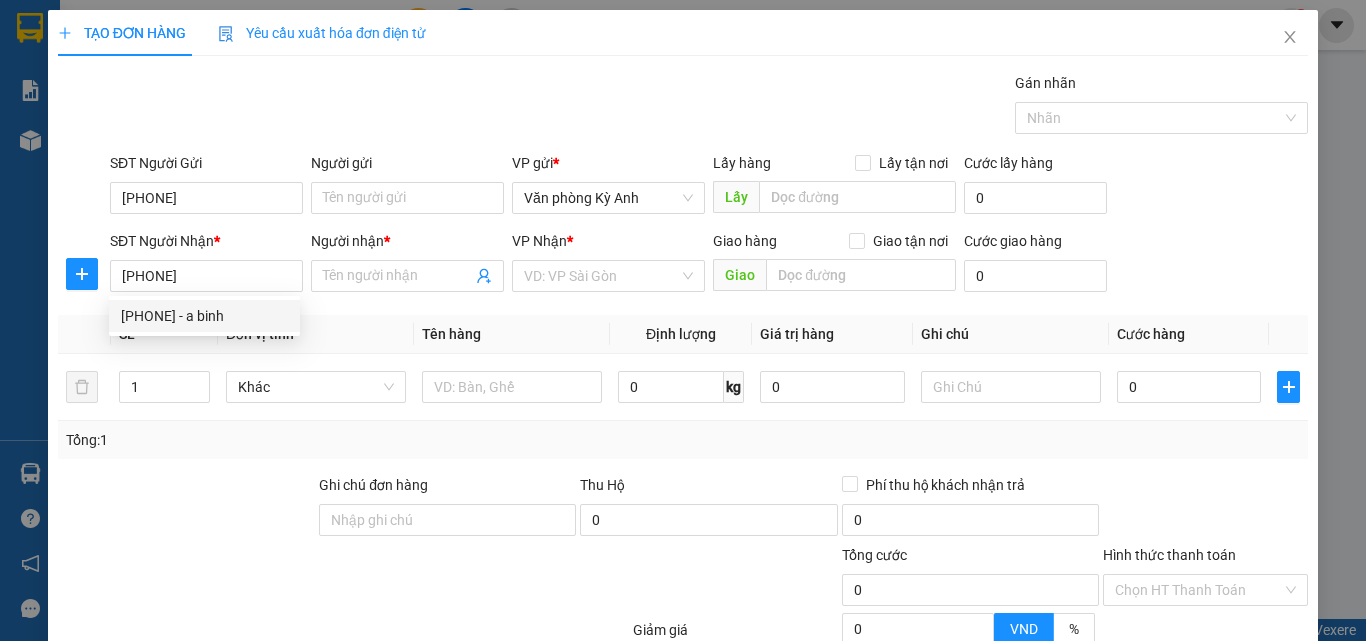 click on "[PHONE] - a binh" at bounding box center [204, 316] 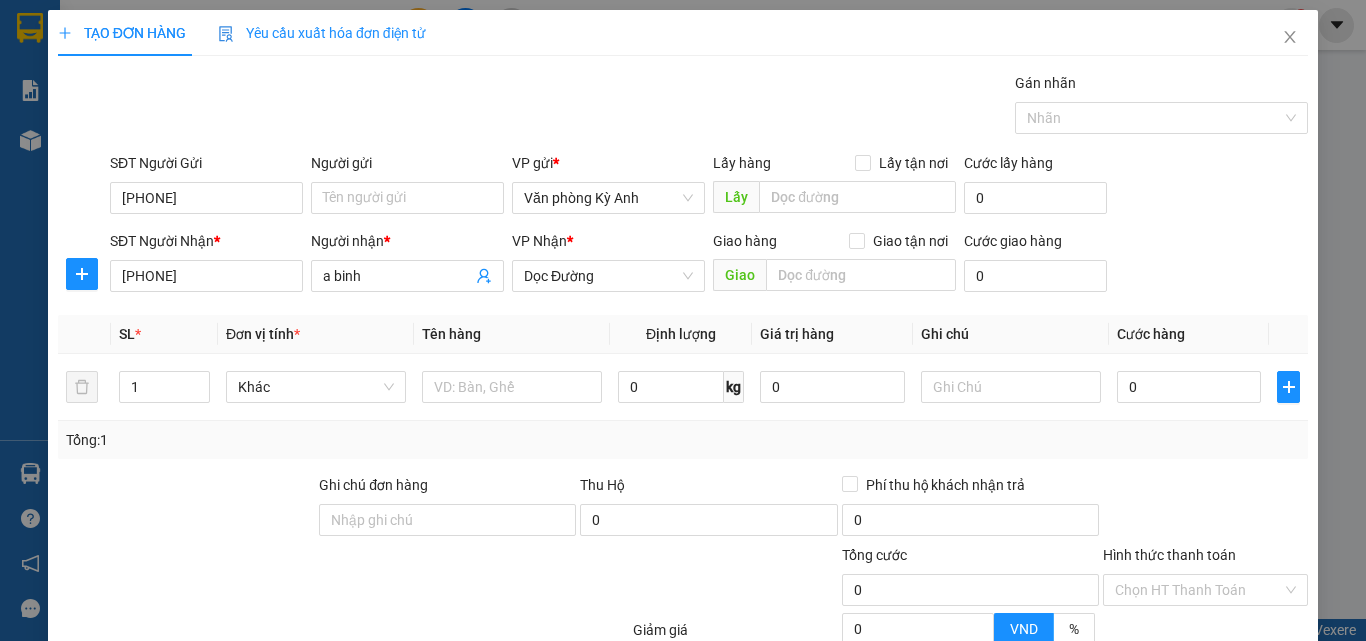 type on "[PHONE]" 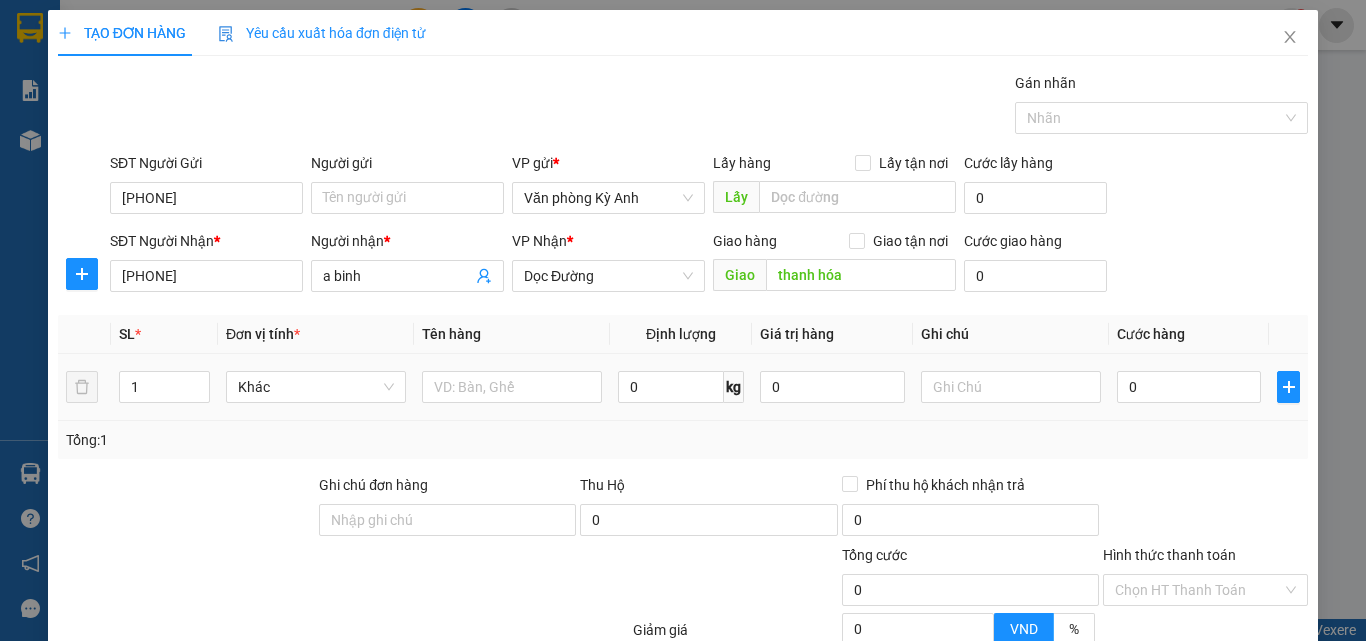 type on "thanh hóa" 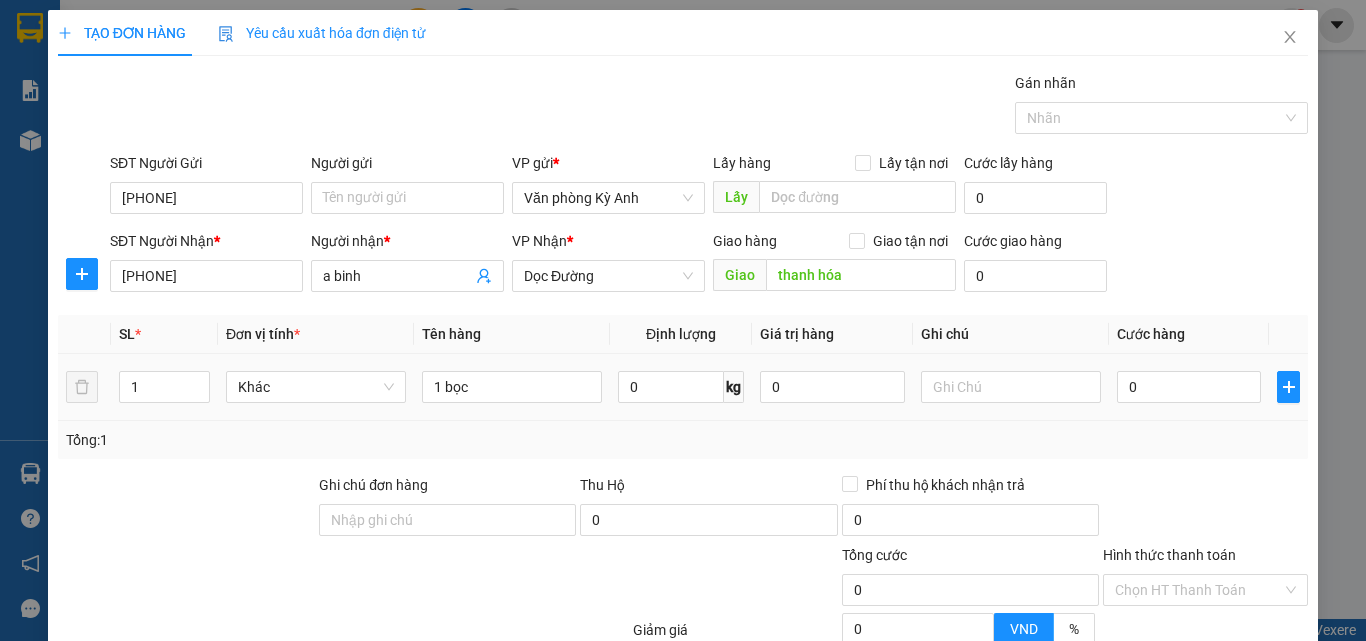 type on "1 bọc" 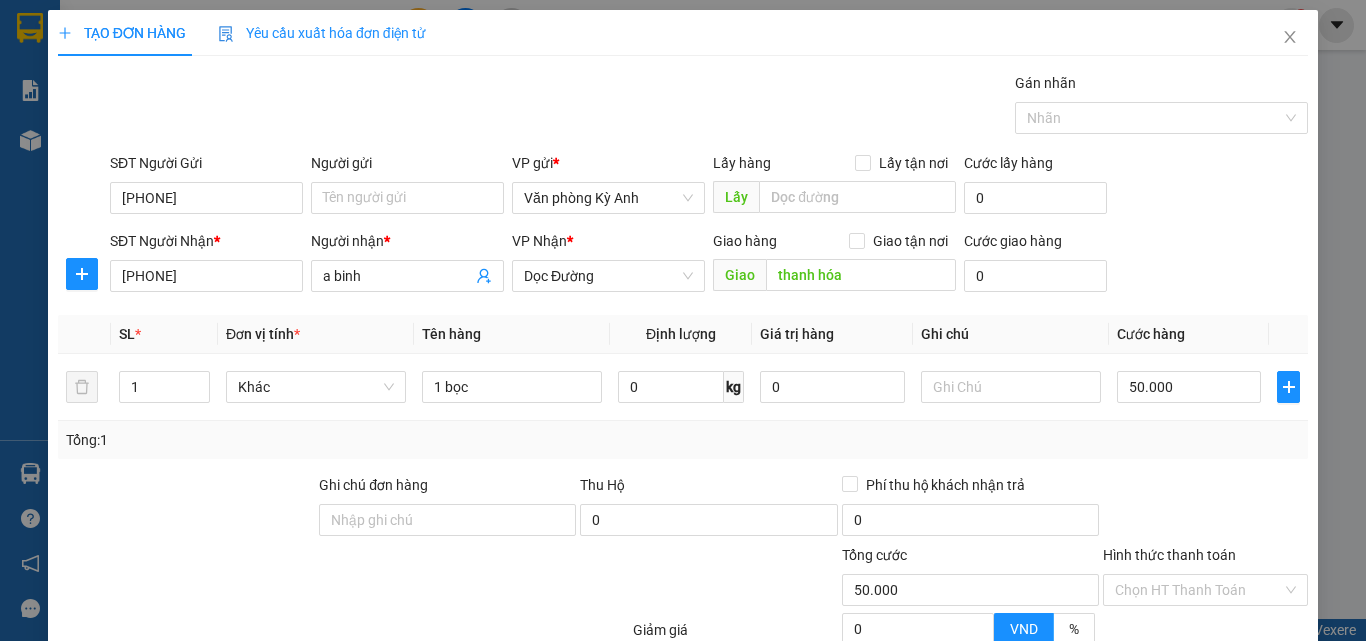 type on "50.000" 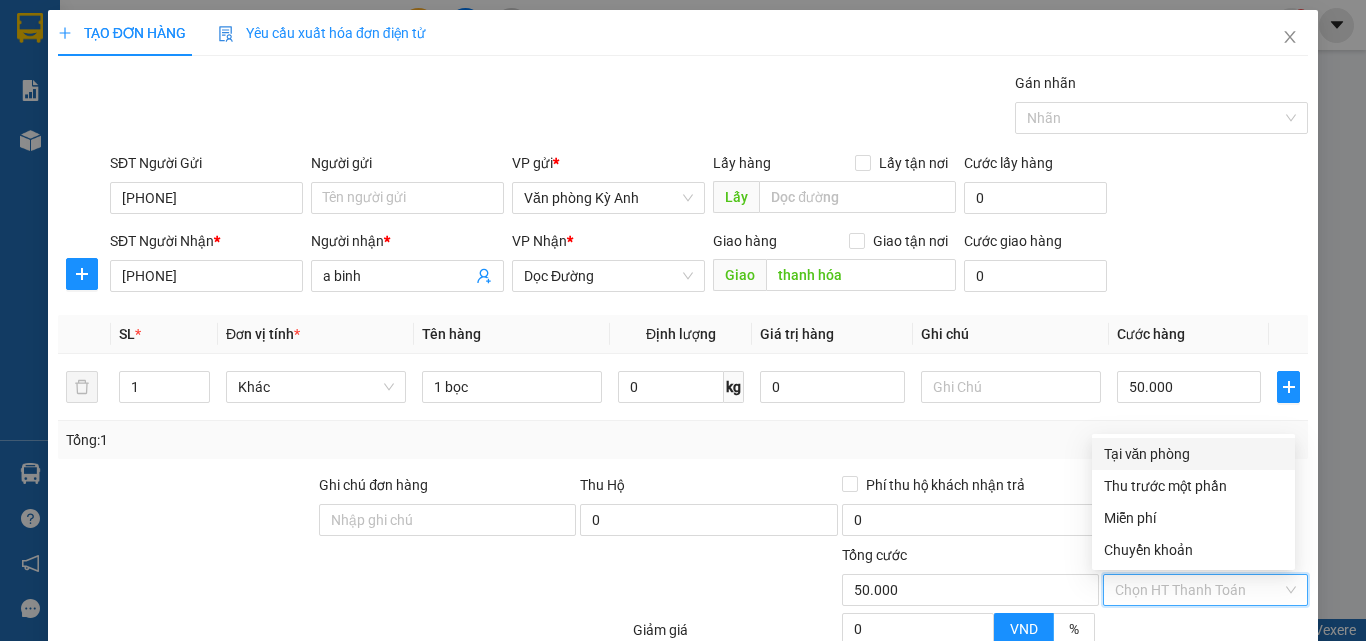 click on "Tại văn phòng" at bounding box center [1193, 454] 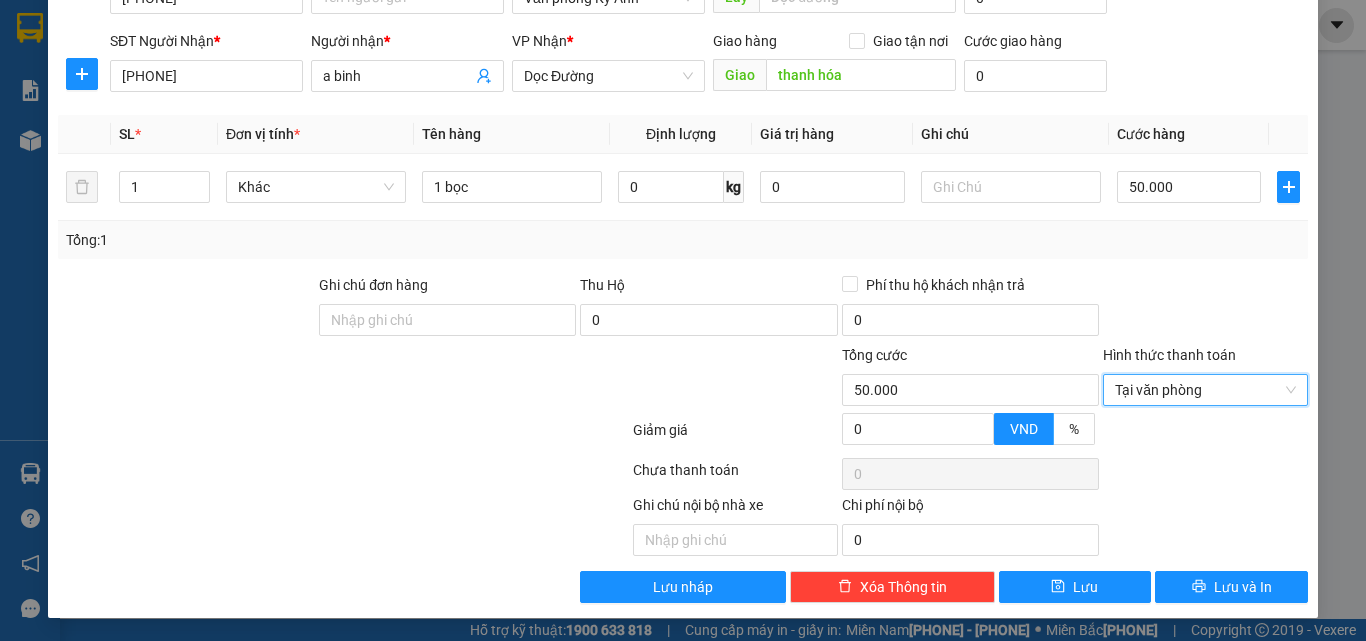 scroll, scrollTop: 201, scrollLeft: 0, axis: vertical 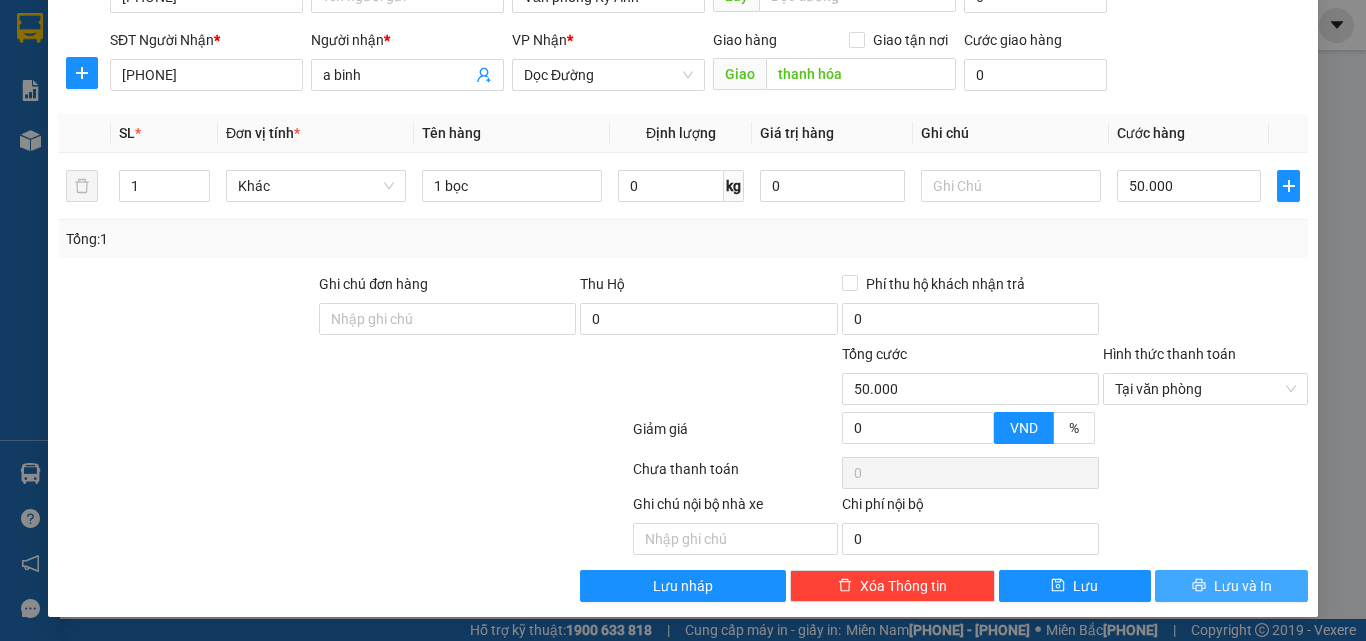click at bounding box center (1199, 585) 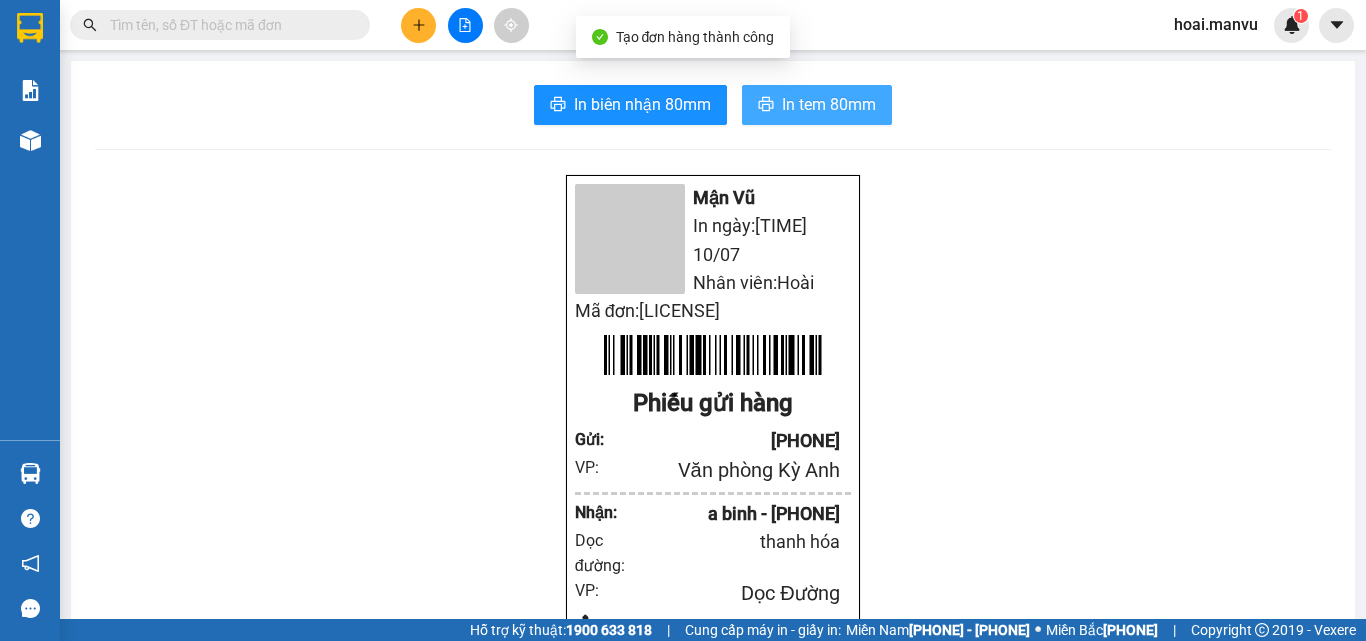 click on "In tem 80mm" at bounding box center (642, 104) 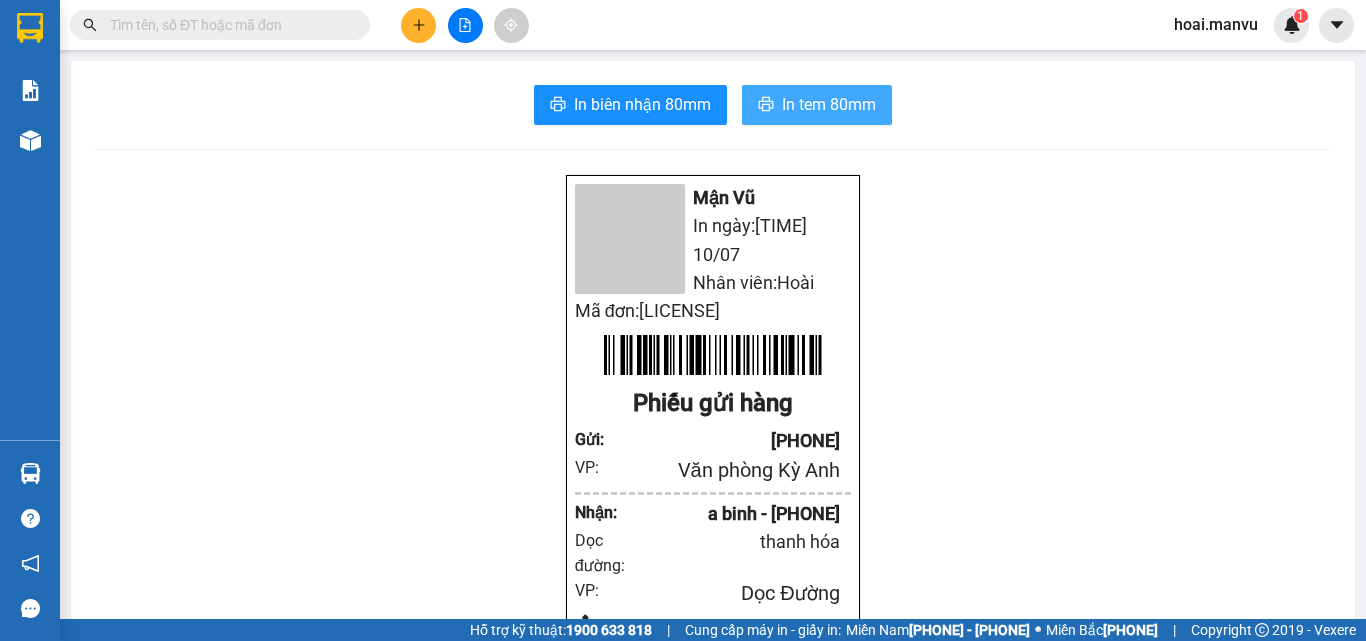 scroll, scrollTop: 0, scrollLeft: 0, axis: both 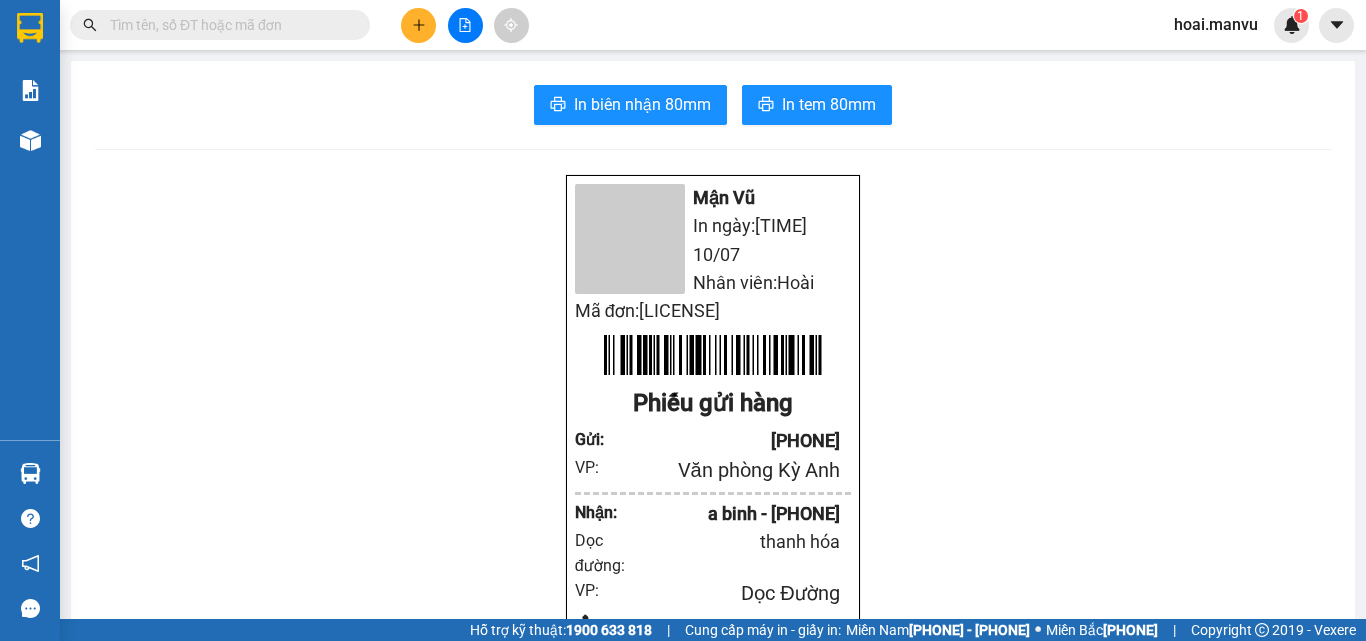 click at bounding box center (228, 25) 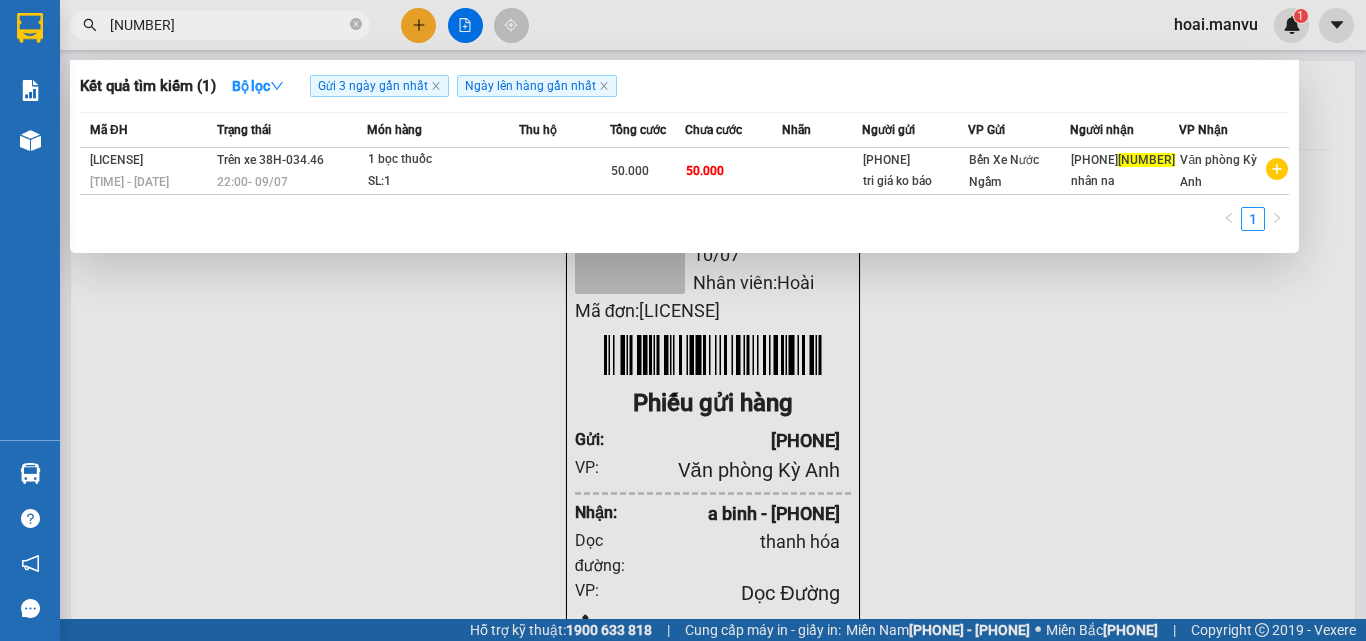 click at bounding box center (356, 24) 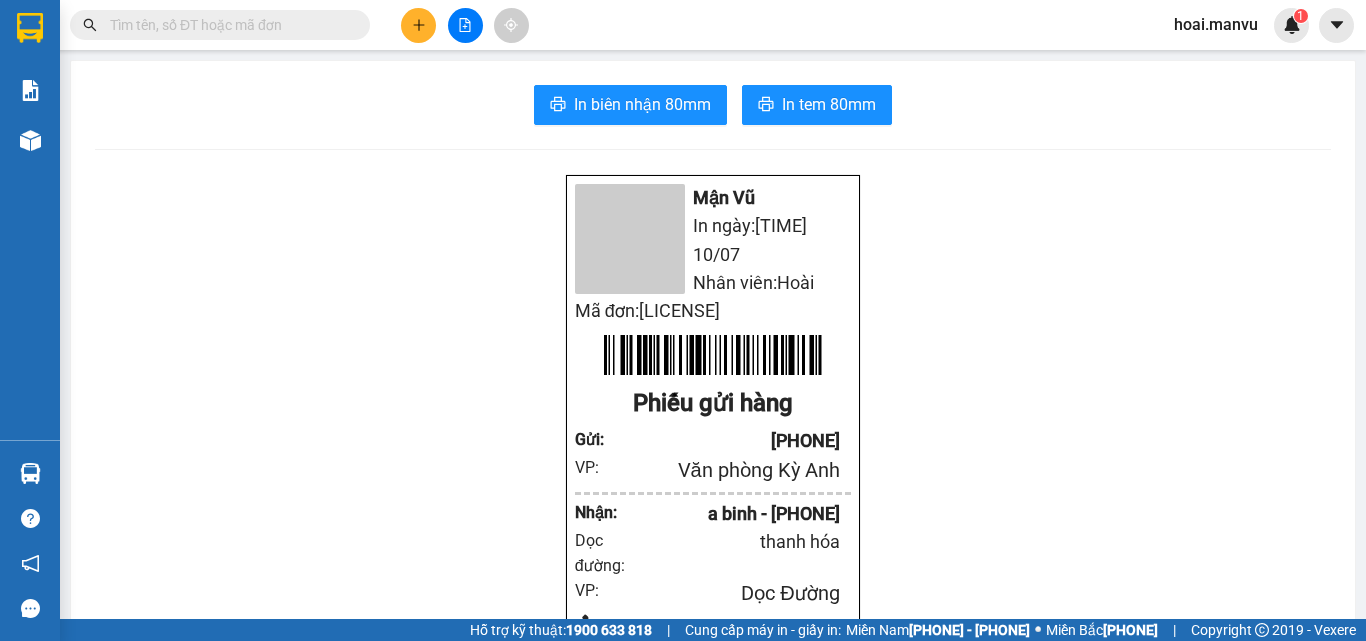 click at bounding box center [228, 25] 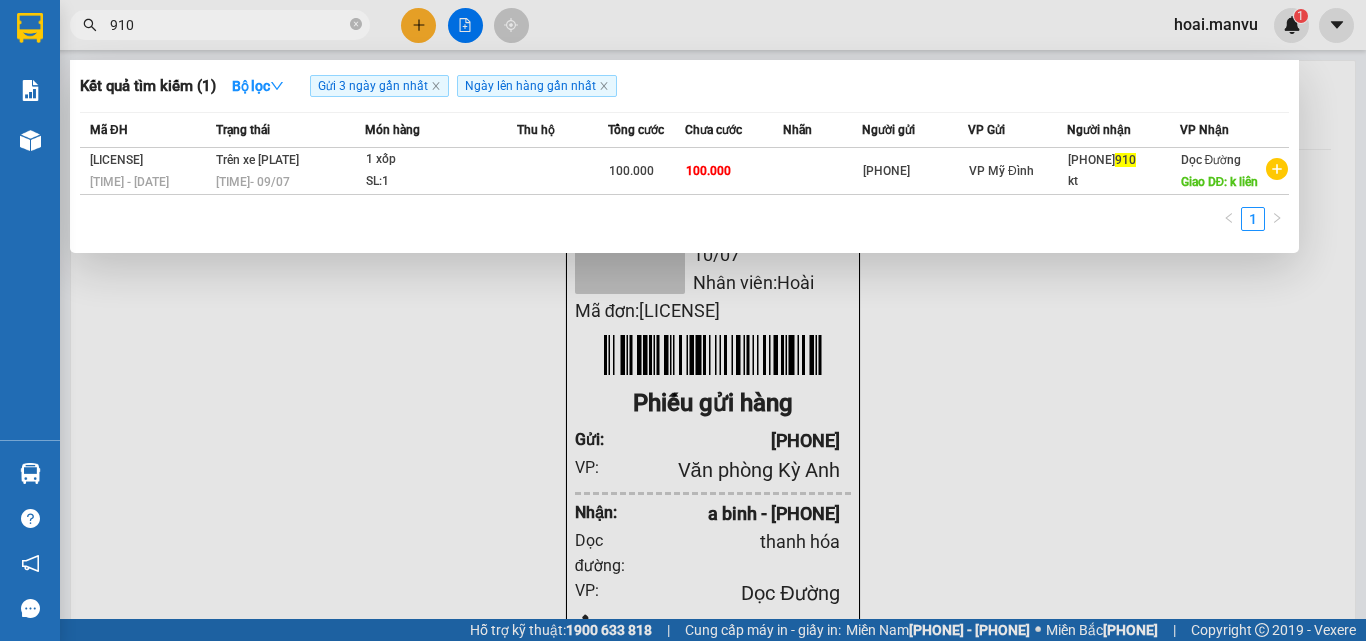 click at bounding box center (356, 24) 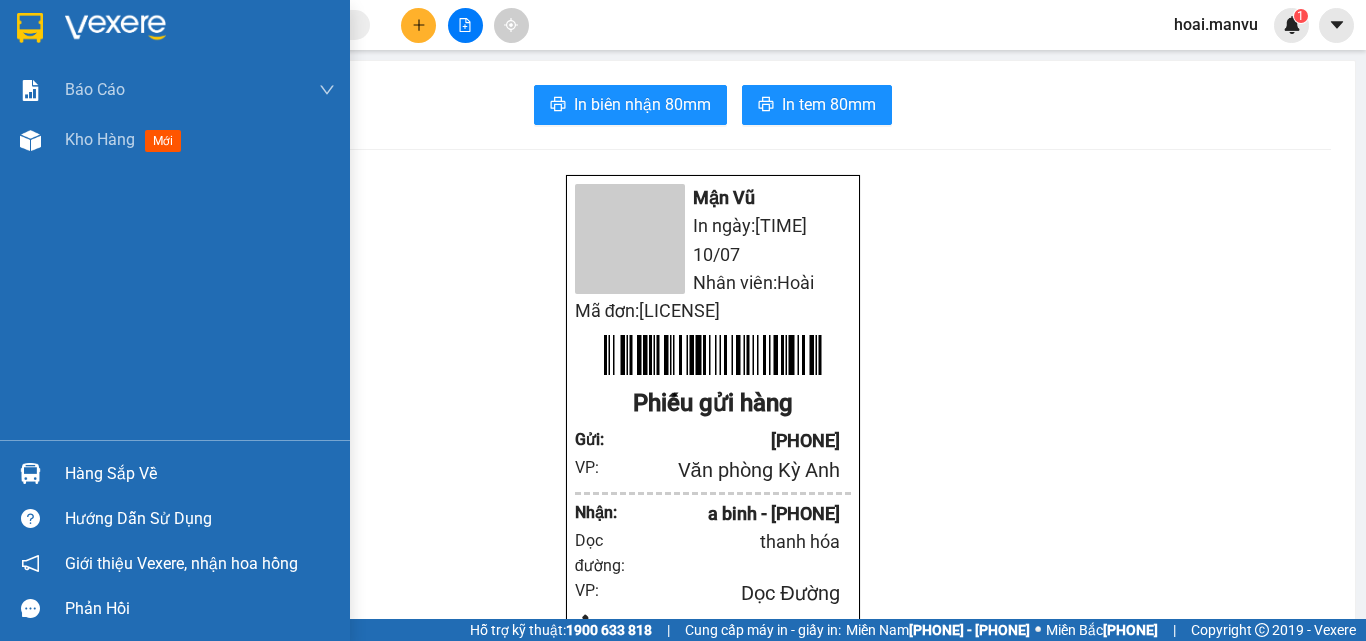 click at bounding box center (30, 473) 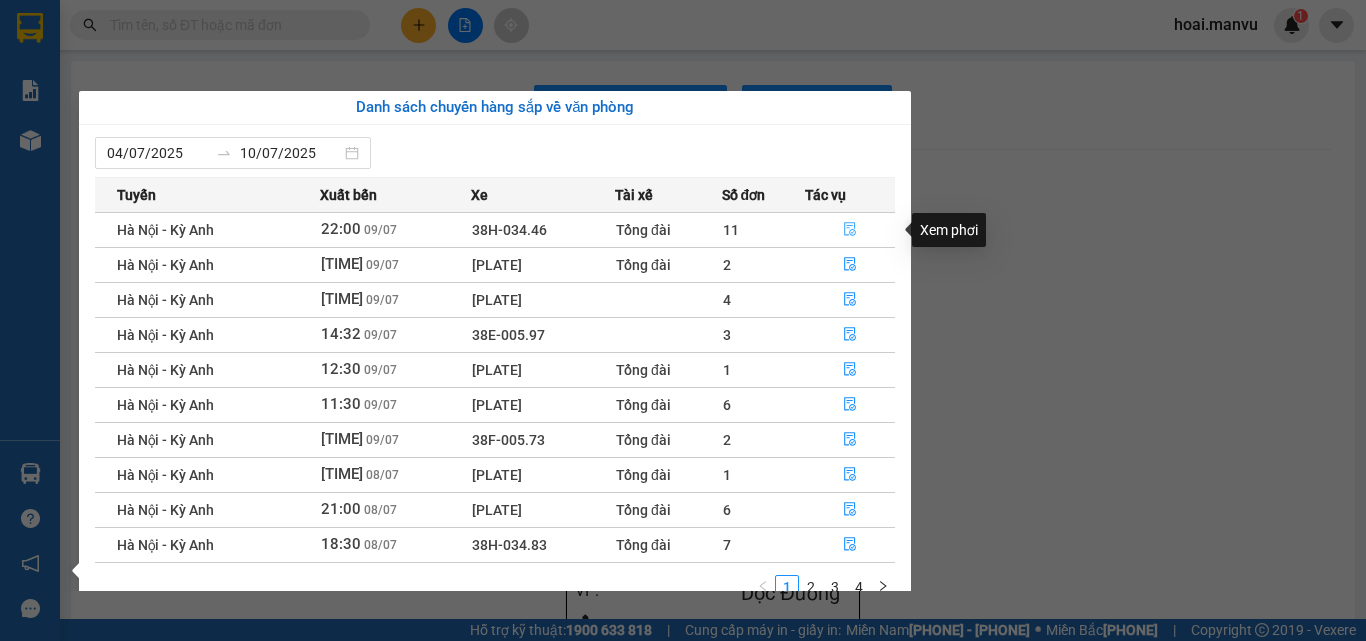 click at bounding box center [850, 230] 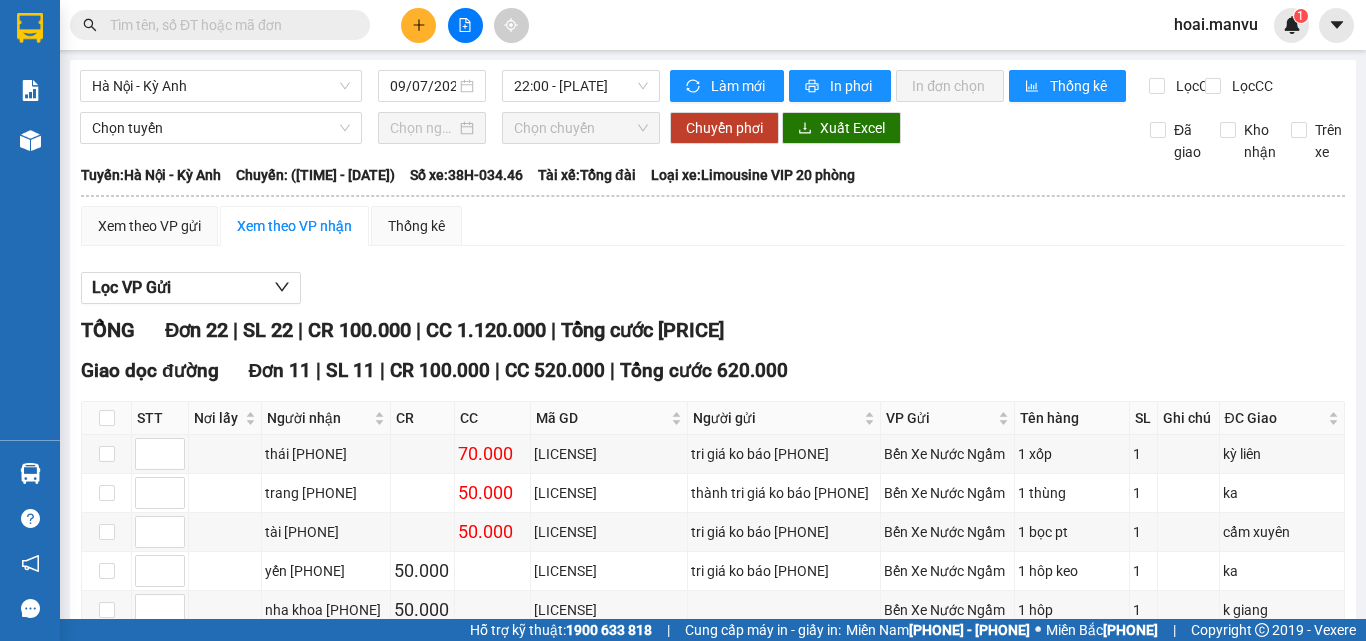 click at bounding box center [228, 25] 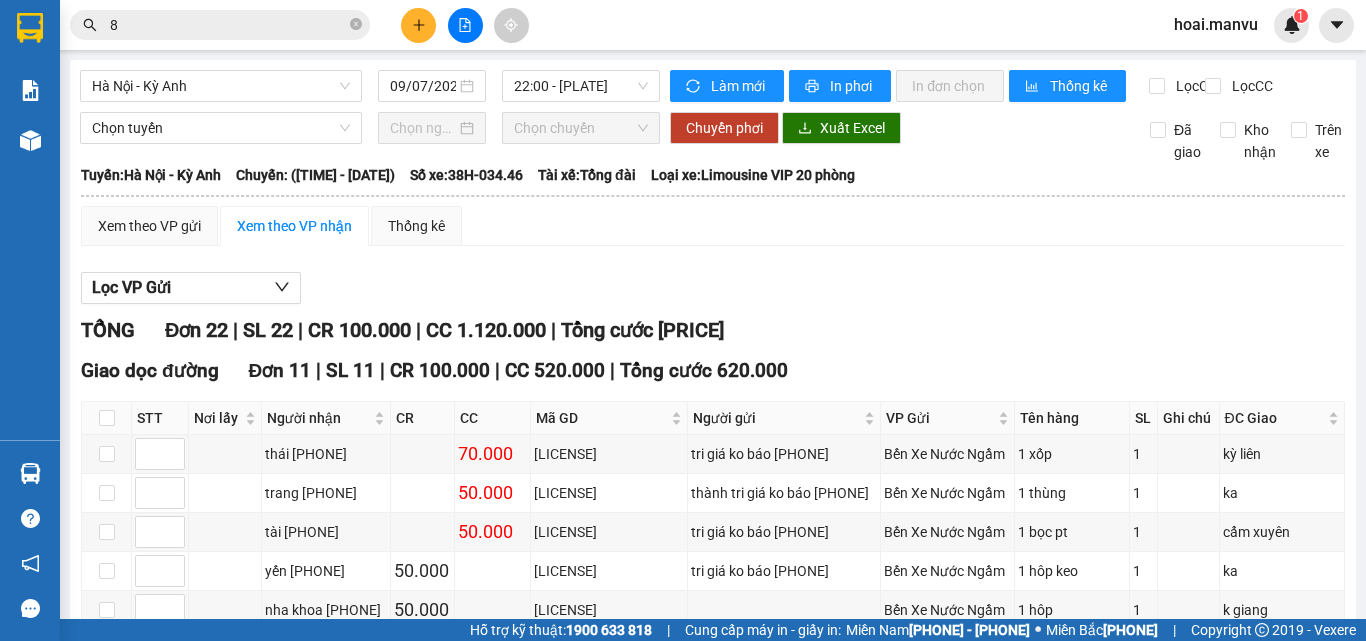 click at bounding box center (356, 24) 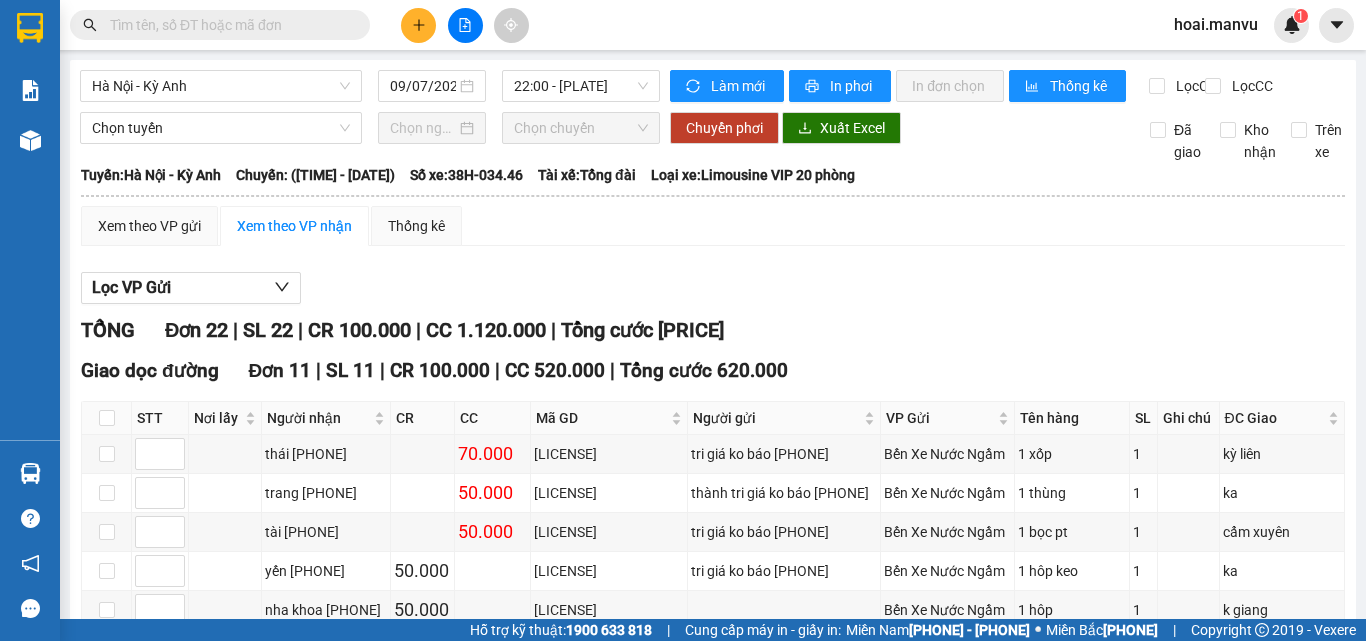 click at bounding box center (228, 25) 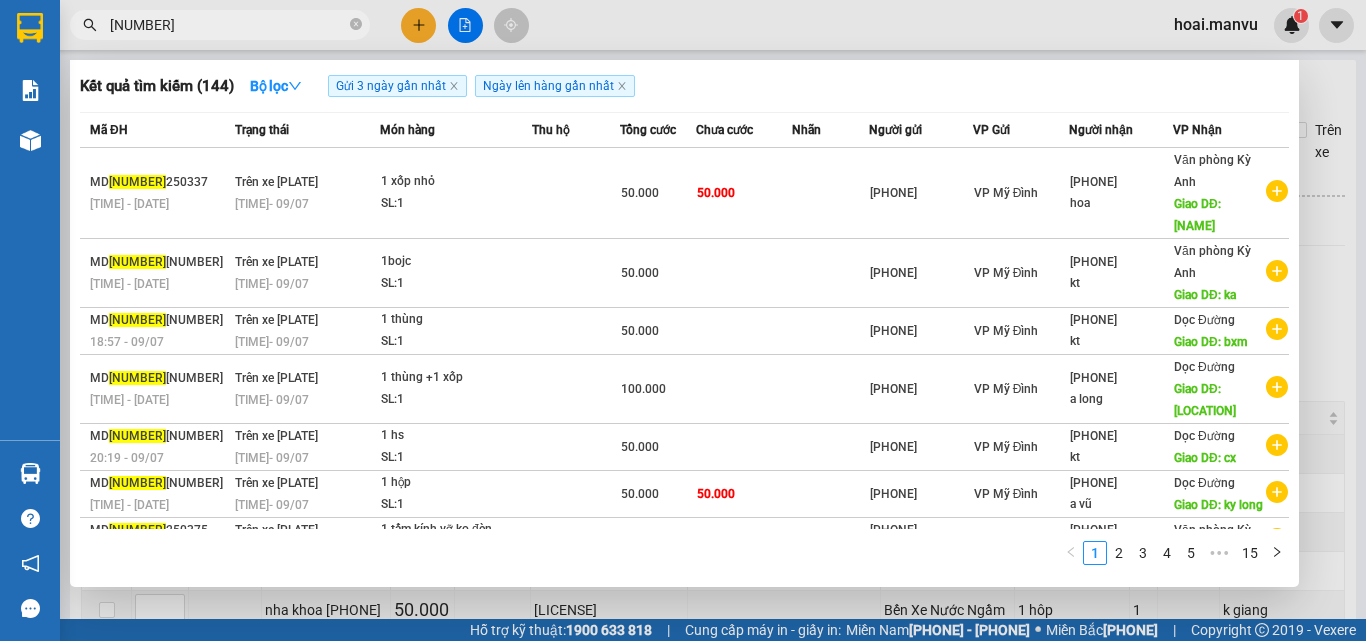 click at bounding box center (356, 24) 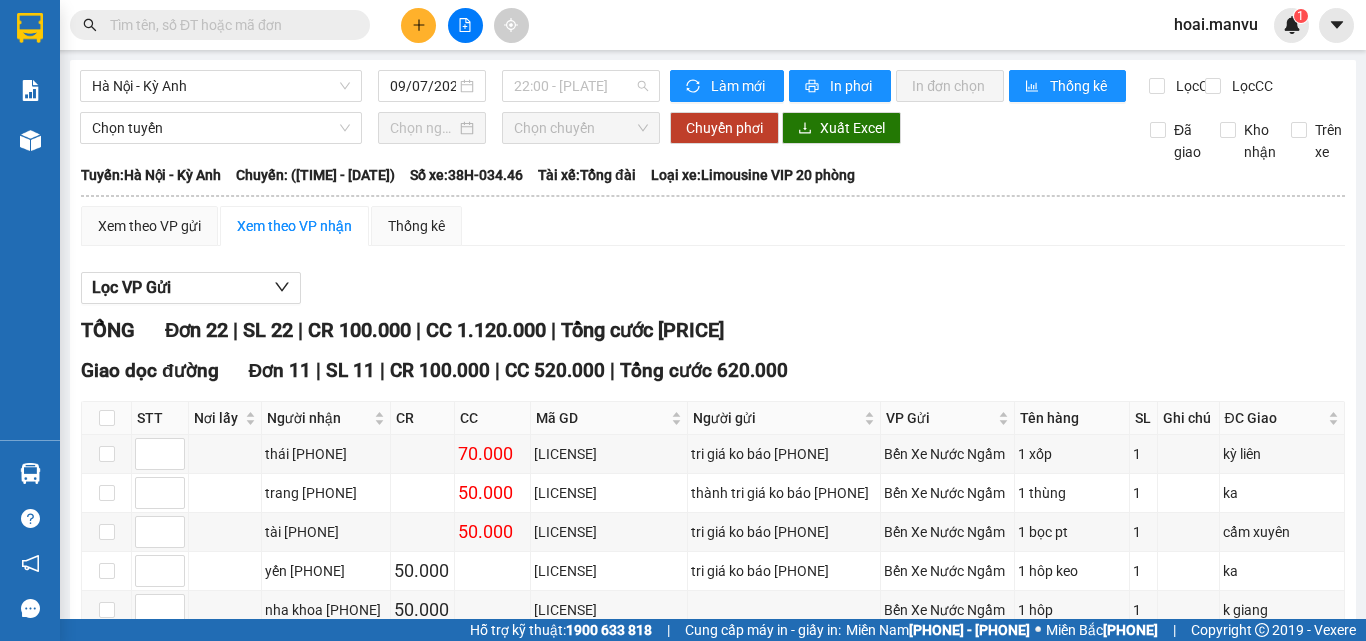 click on "[TIME]     - [PLATE]" at bounding box center [581, 86] 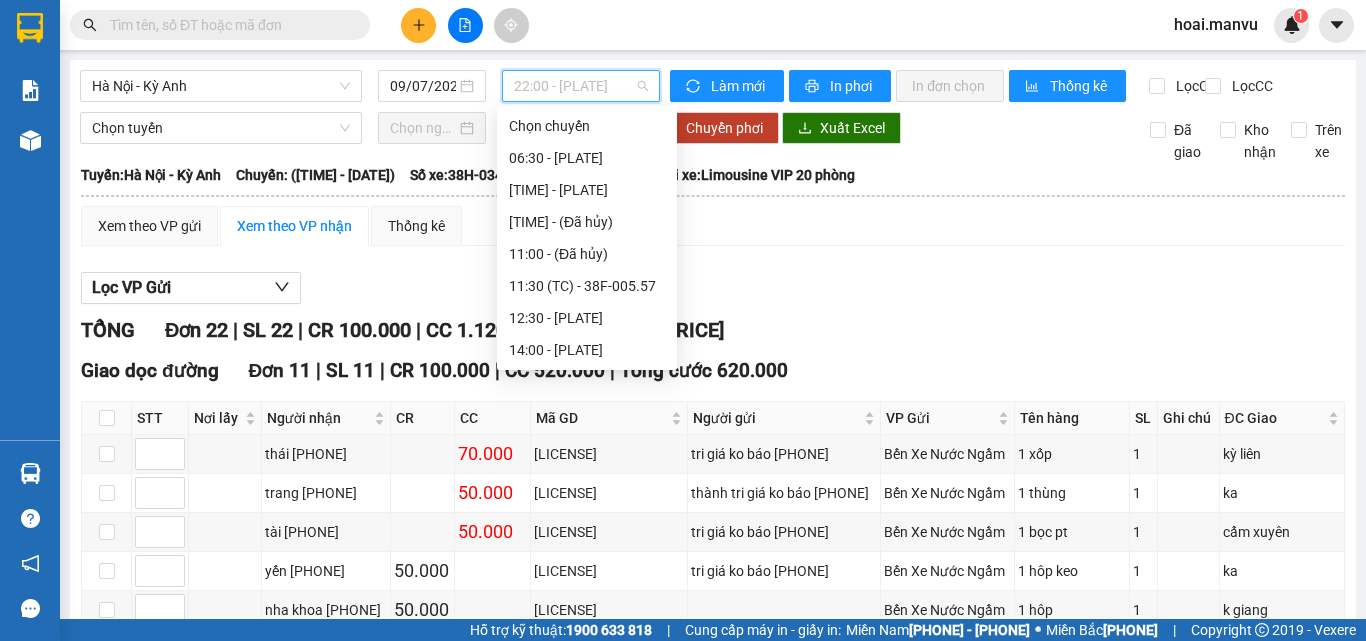 click on "[TIME]     - [PLATE]" at bounding box center [587, 446] 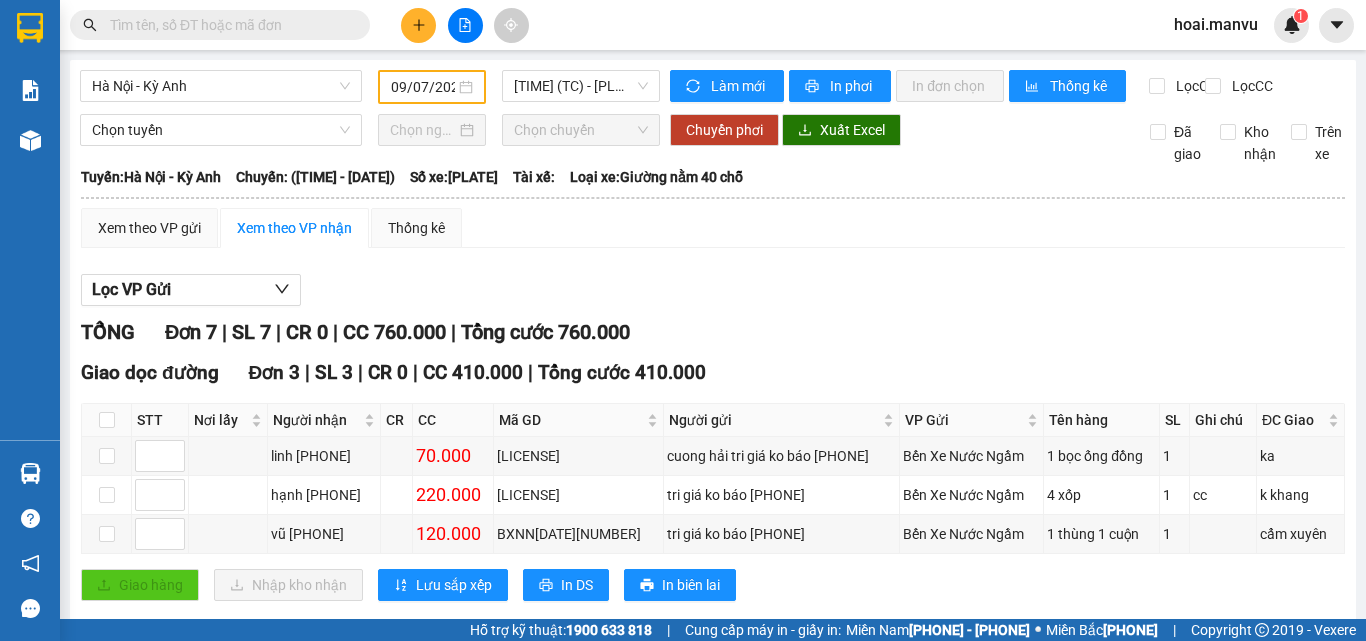 click at bounding box center (228, 25) 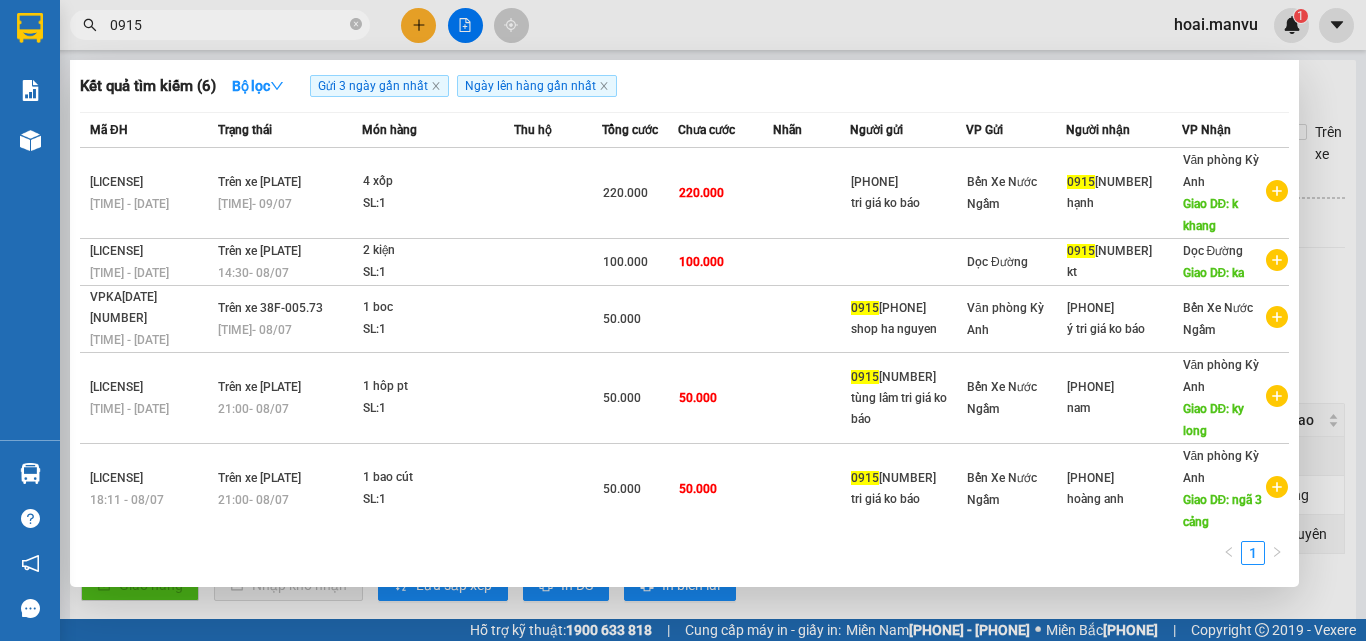 type on "0915" 